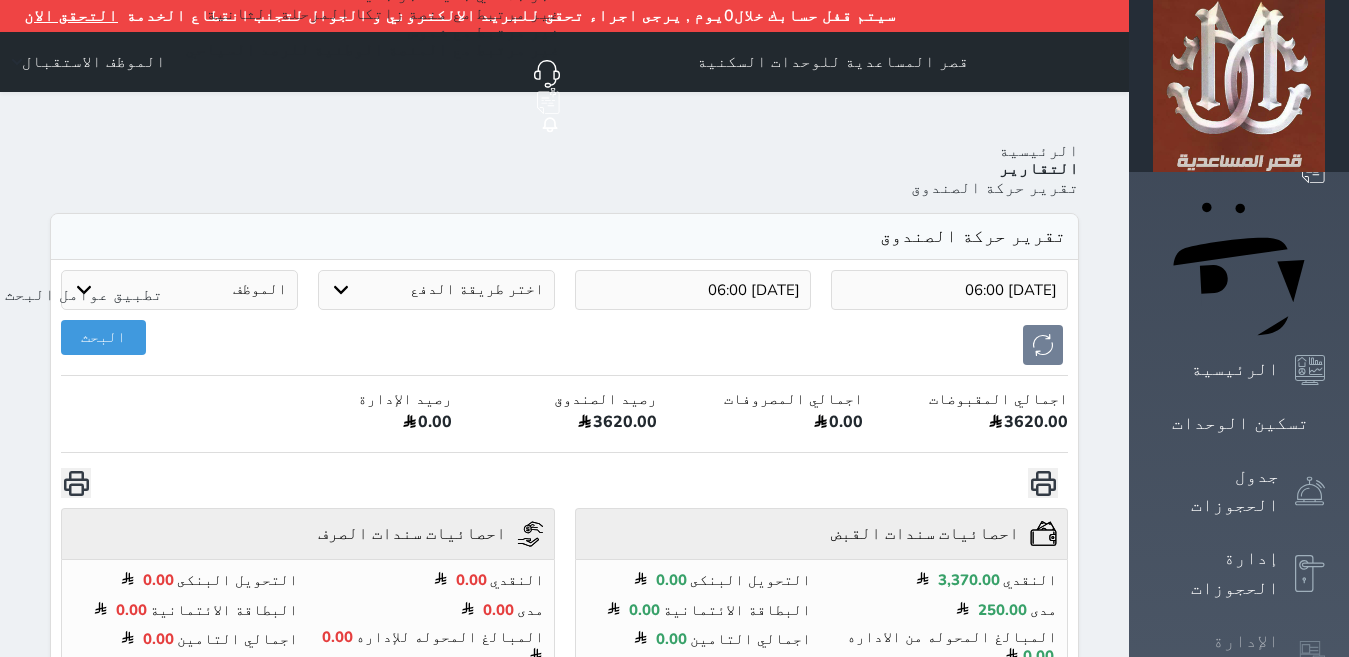 click 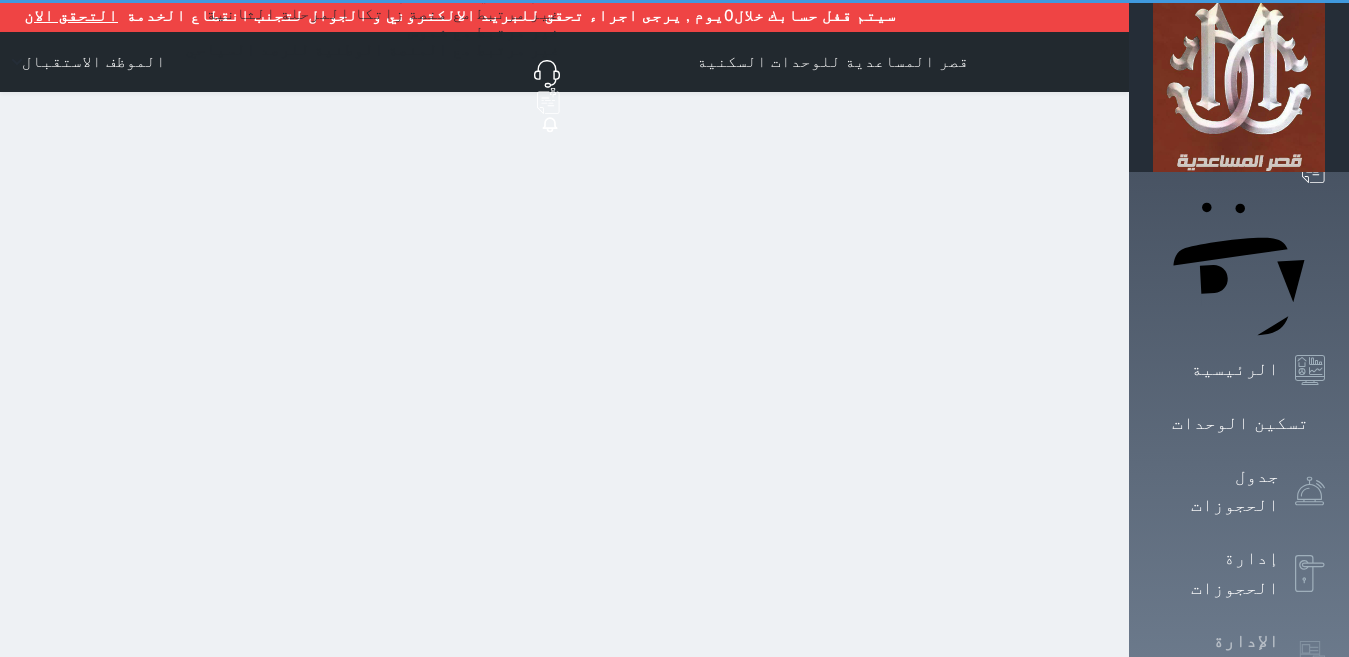 scroll, scrollTop: 0, scrollLeft: 0, axis: both 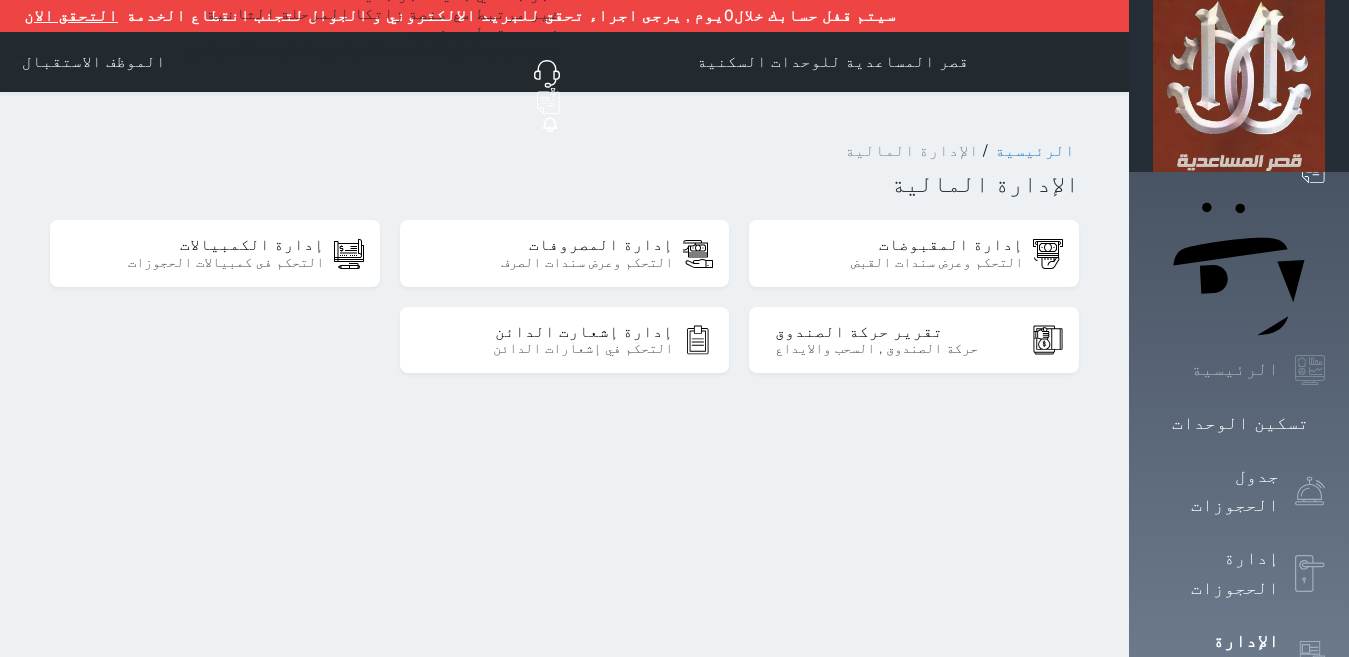 click on "الرئيسية" at bounding box center [1235, 369] 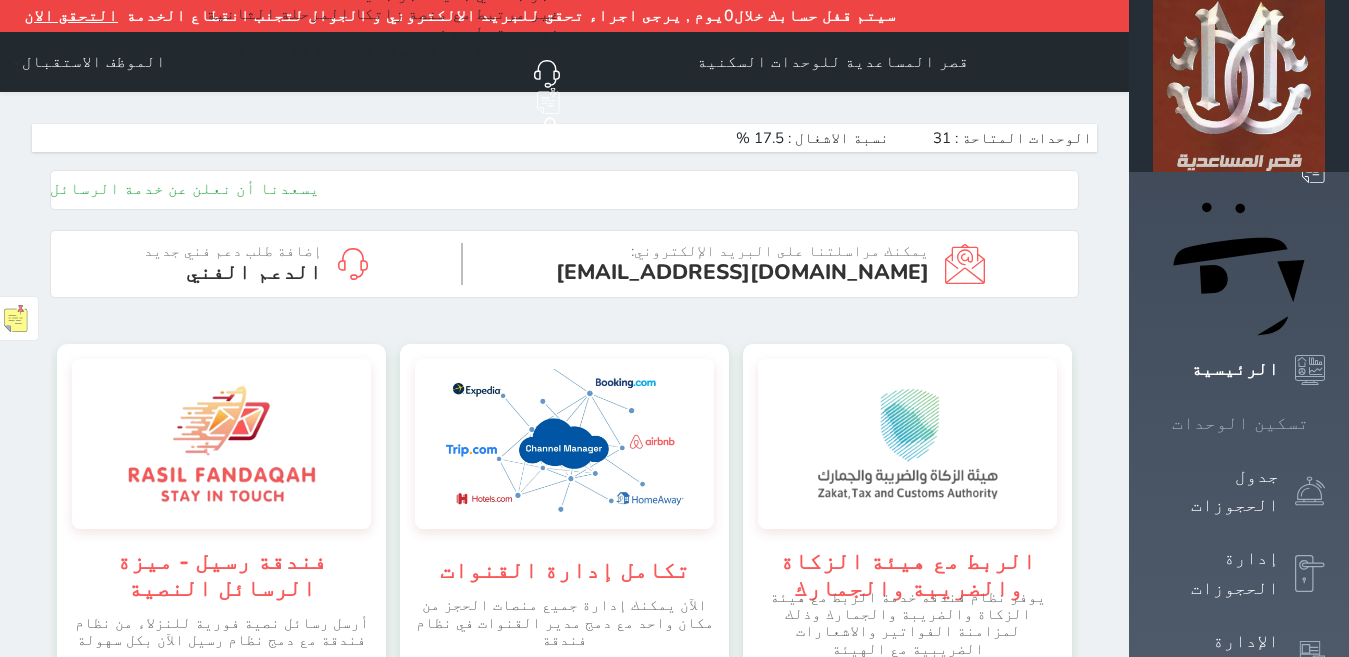 click on "تسكين الوحدات" at bounding box center [1240, 423] 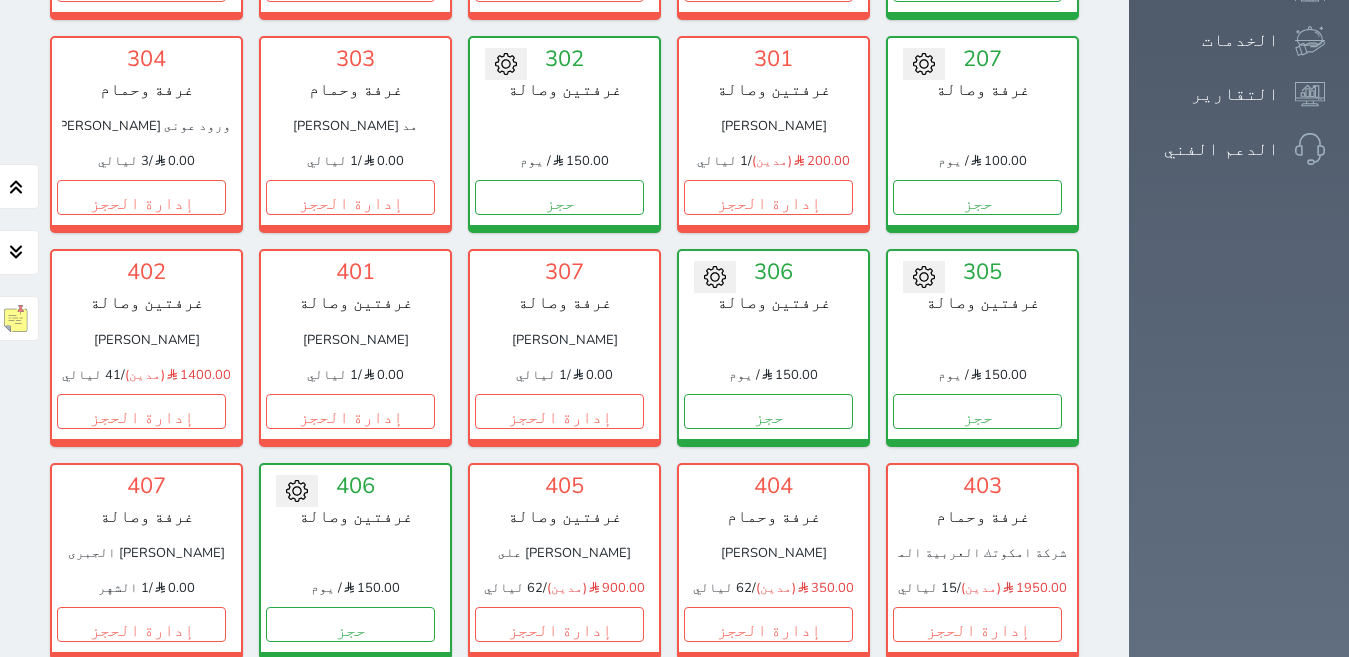 scroll, scrollTop: 710, scrollLeft: 0, axis: vertical 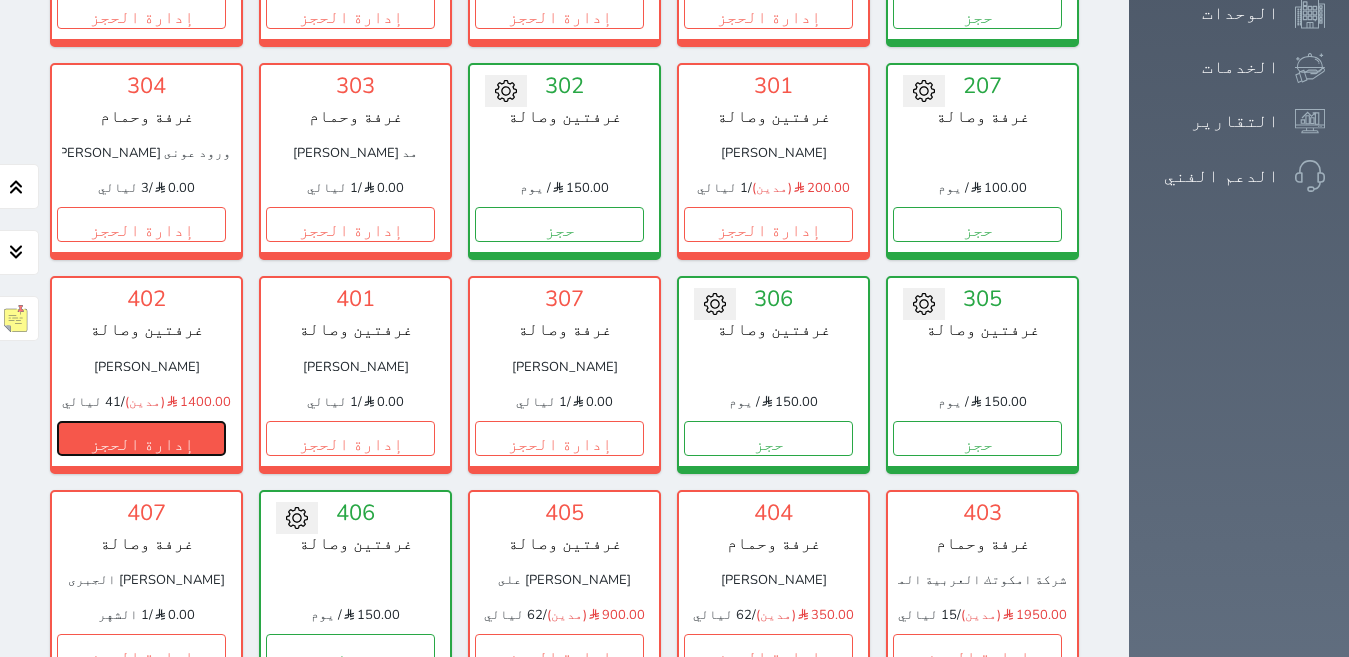 click on "إدارة الحجز" at bounding box center [141, 438] 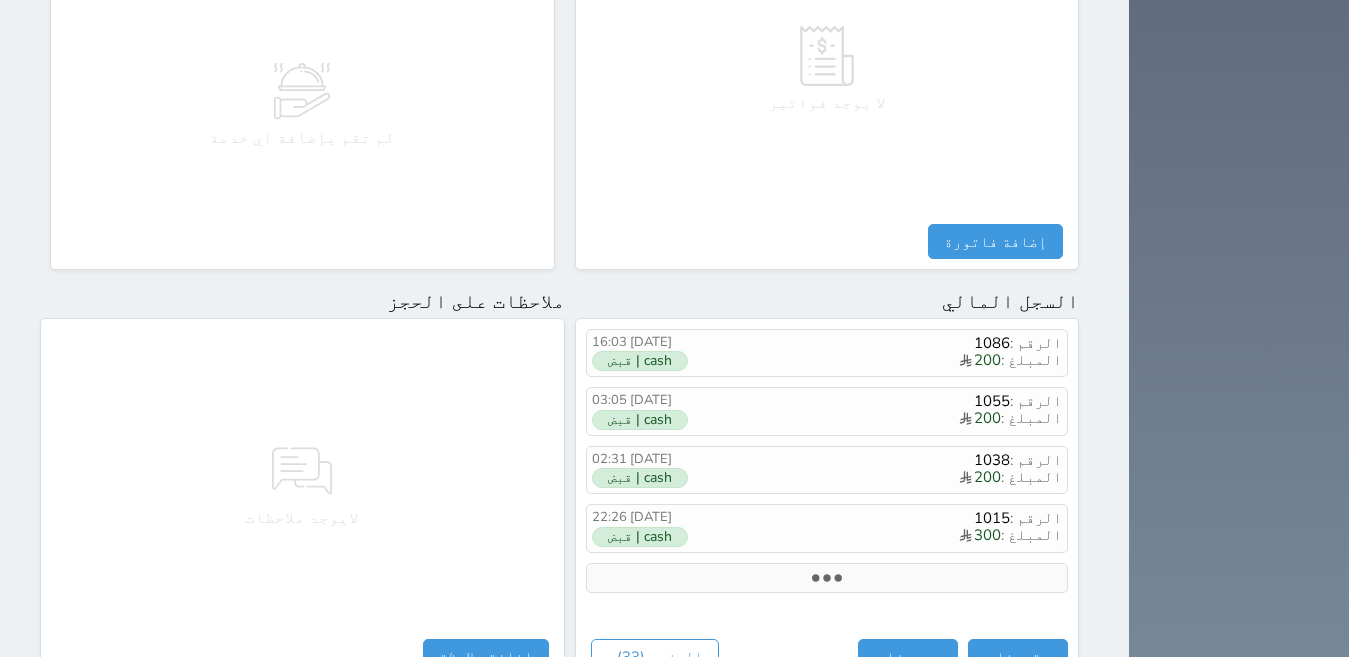 scroll, scrollTop: 1100, scrollLeft: 0, axis: vertical 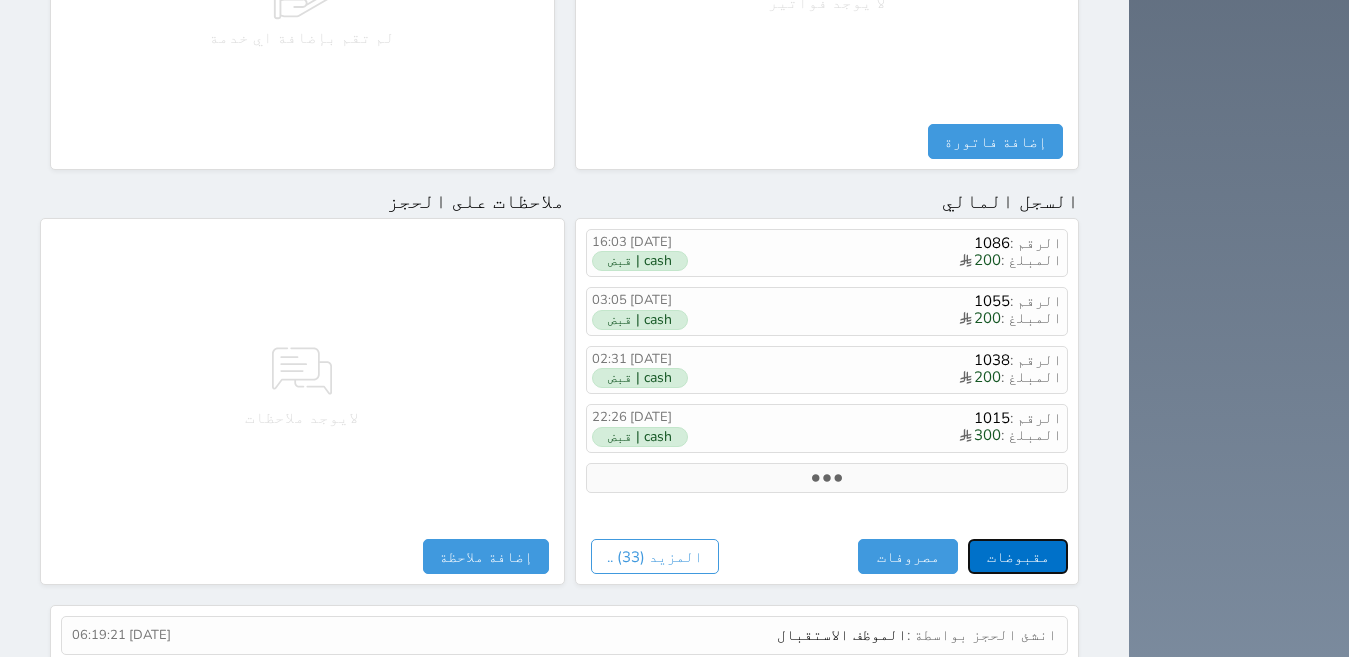 click on "مقبوضات" at bounding box center [1018, 556] 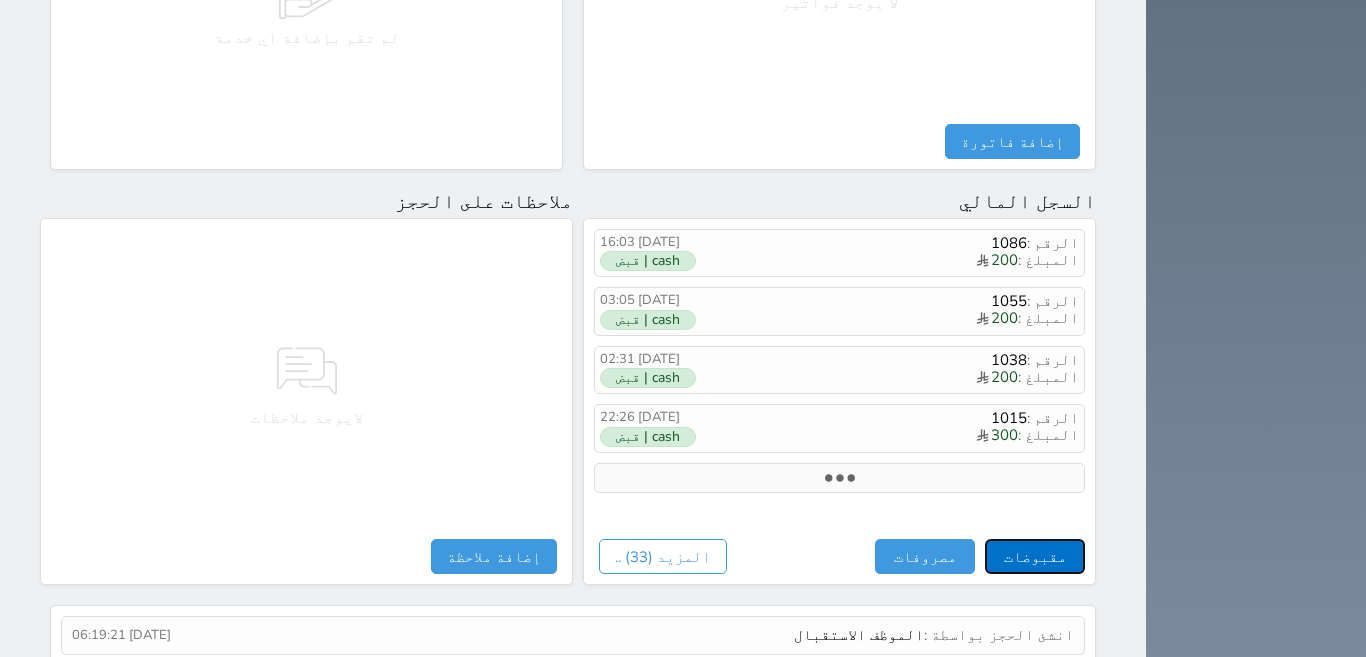 select 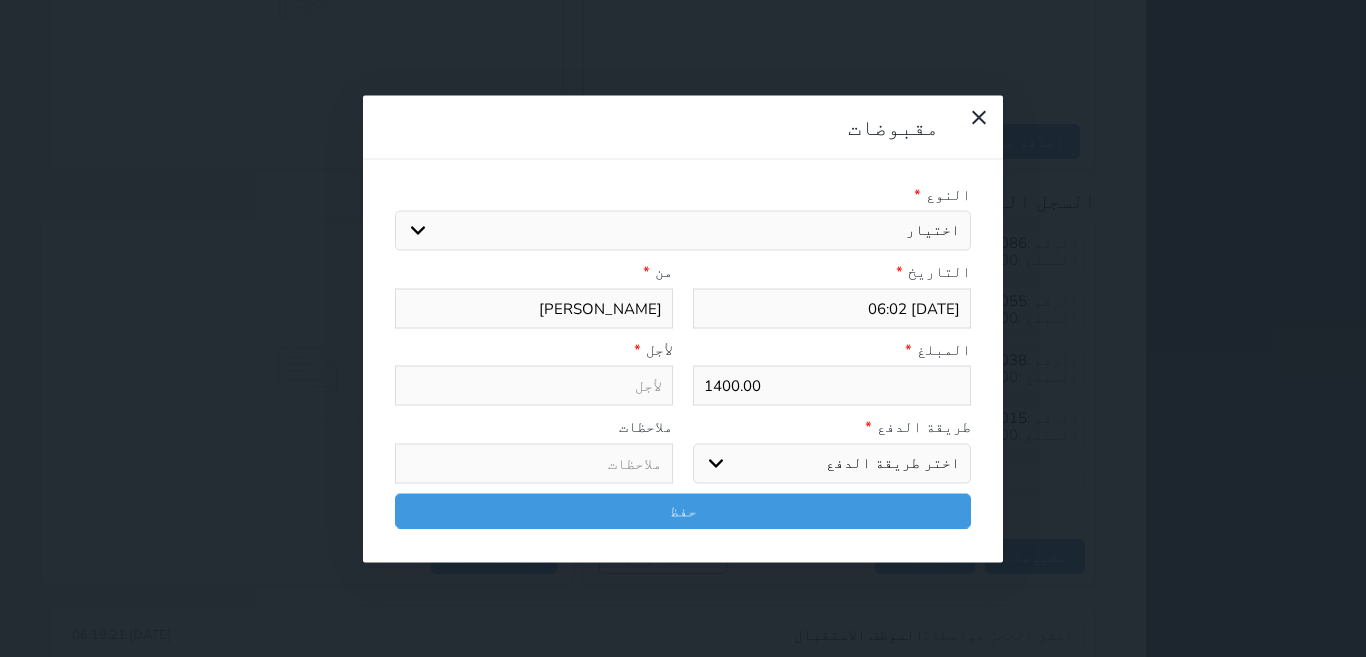 click on "1400.00" at bounding box center (832, 386) 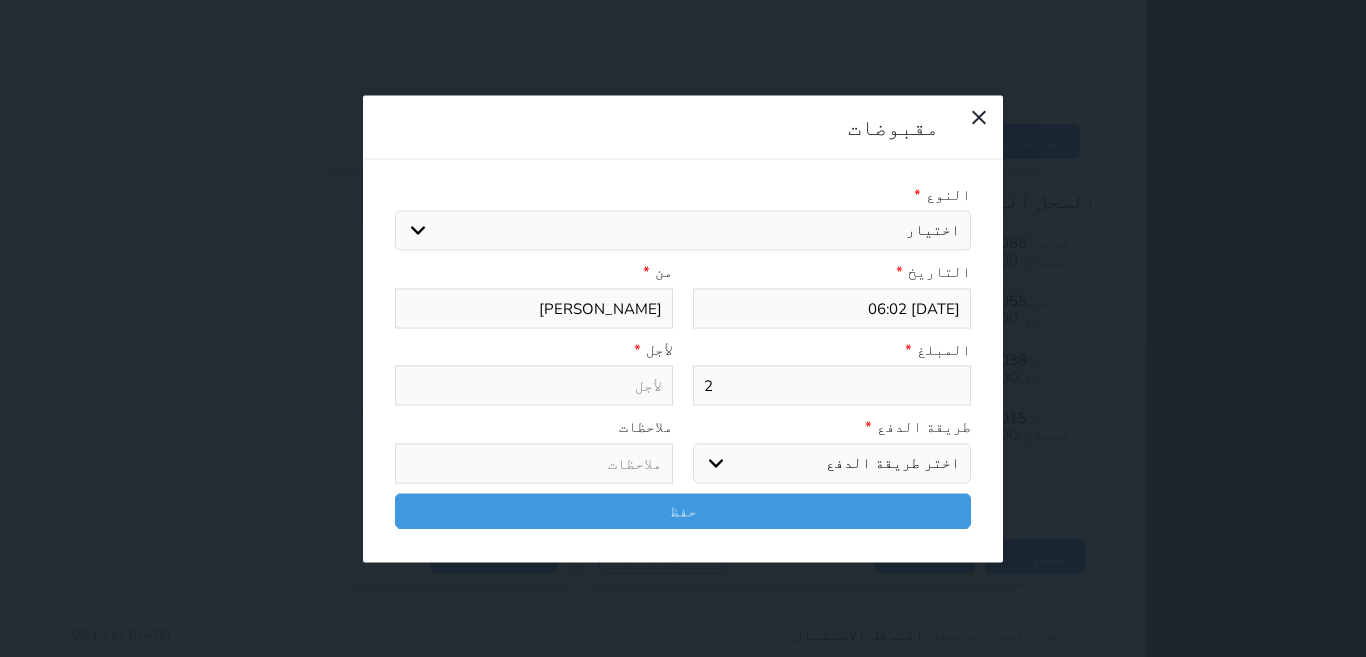 select 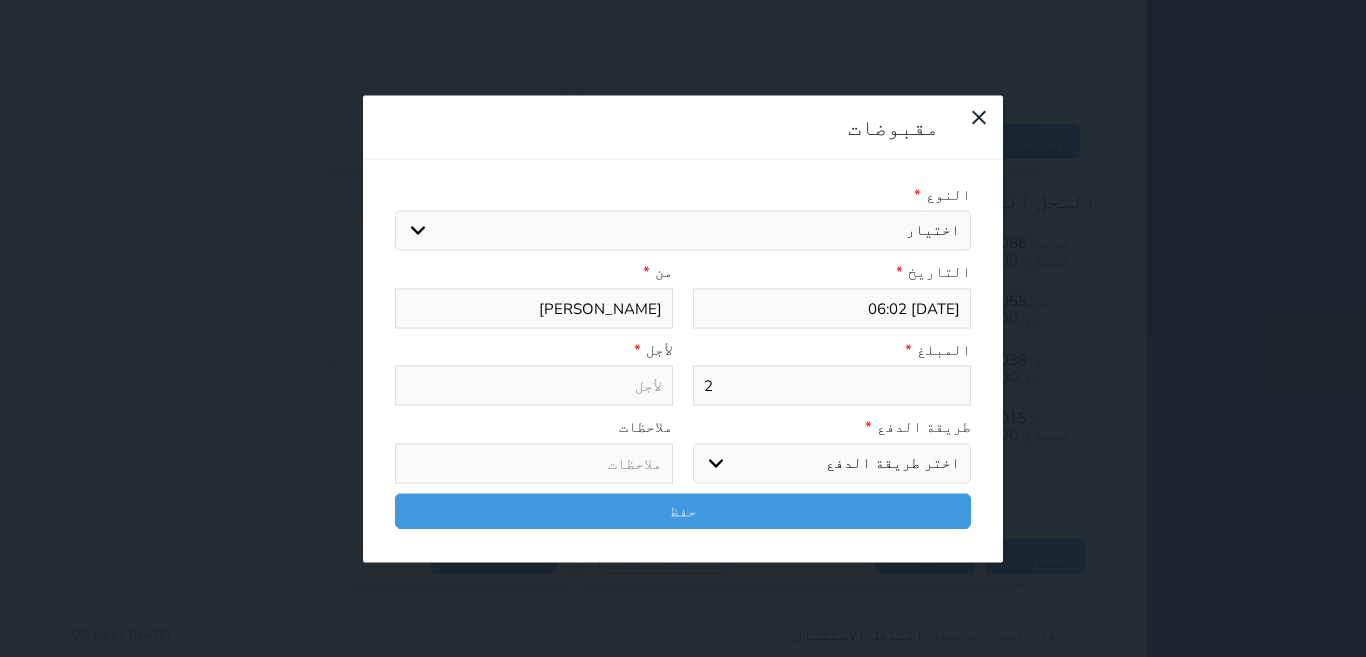 type on "20" 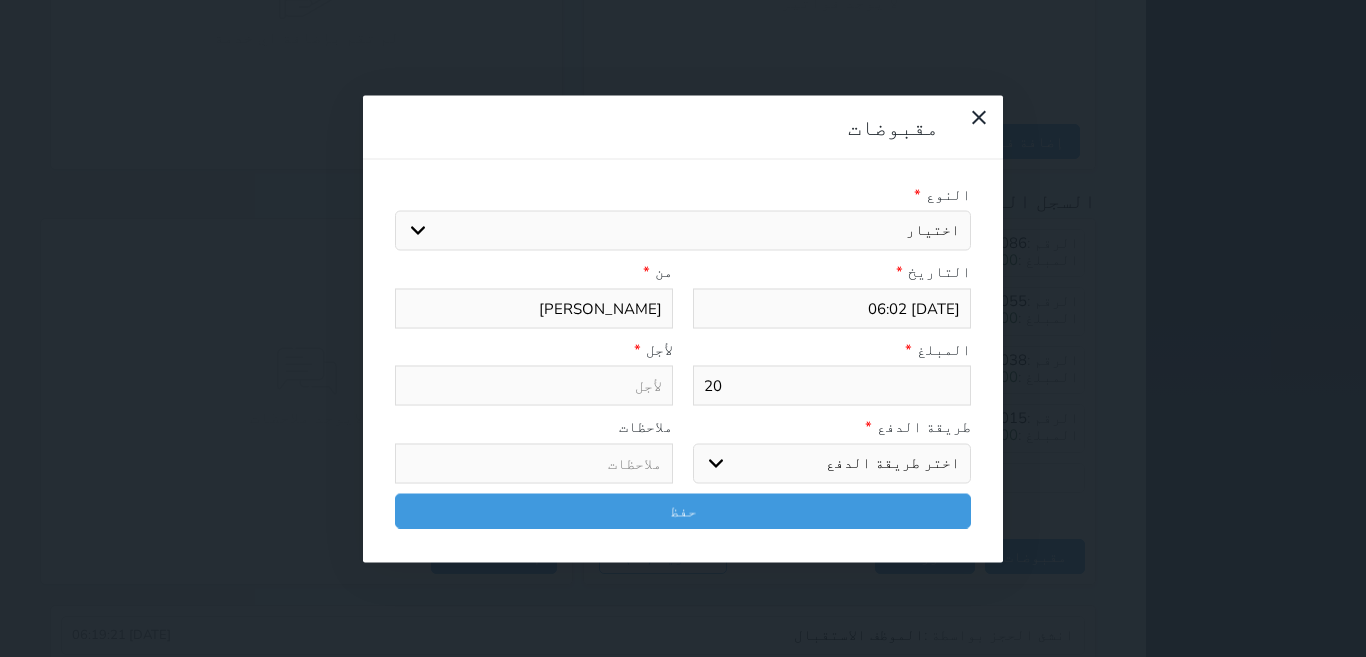 select 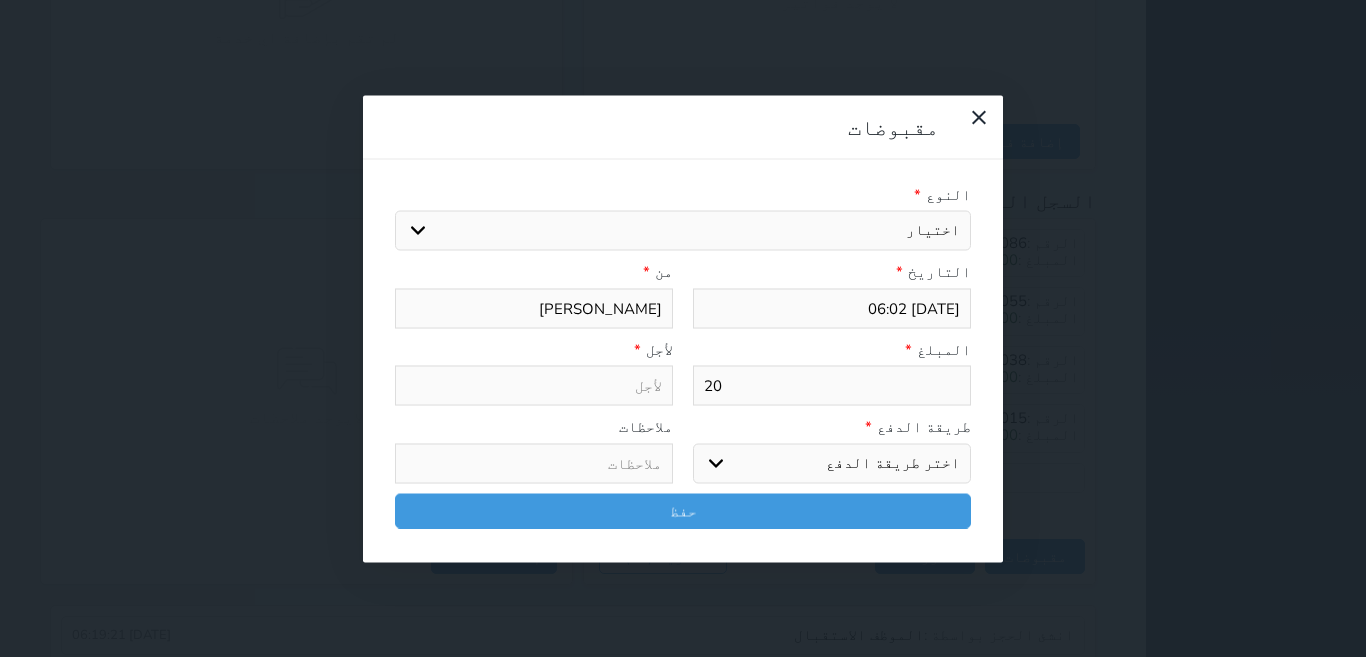 type on "200" 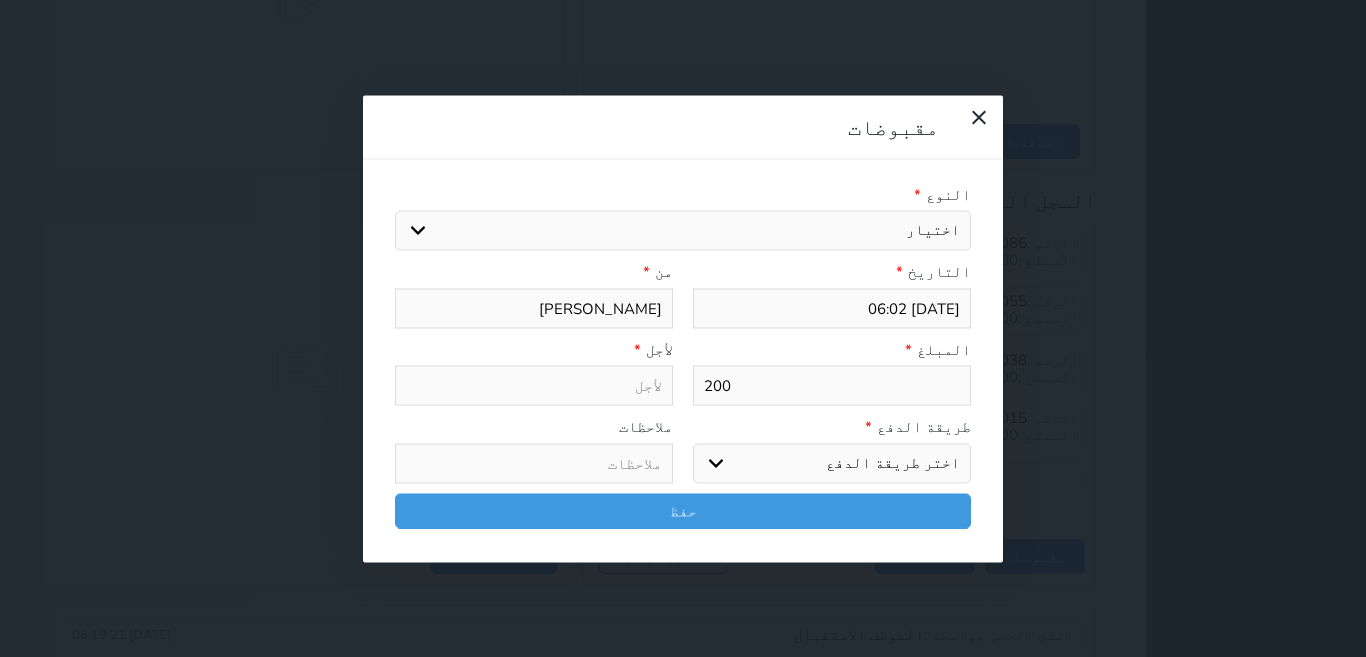type on "200" 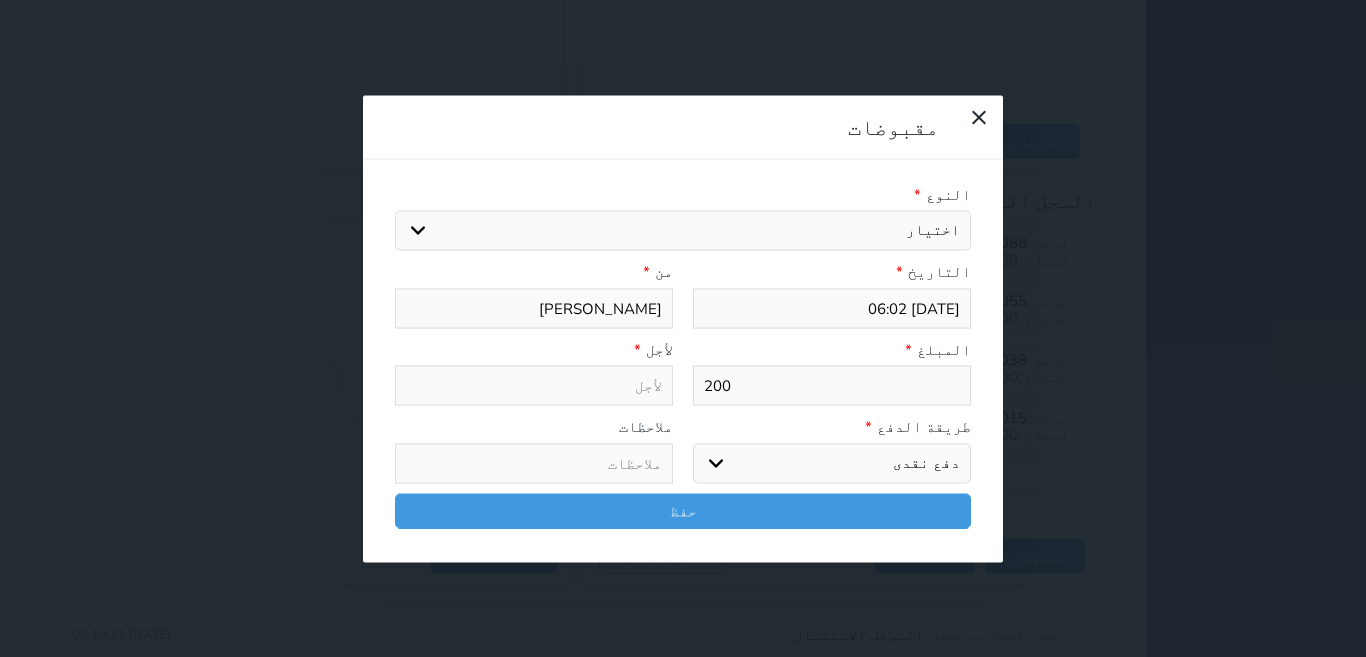 click on "اختر طريقة الدفع   دفع نقدى   تحويل بنكى   مدى   بطاقة ائتمان   آجل" at bounding box center [832, 463] 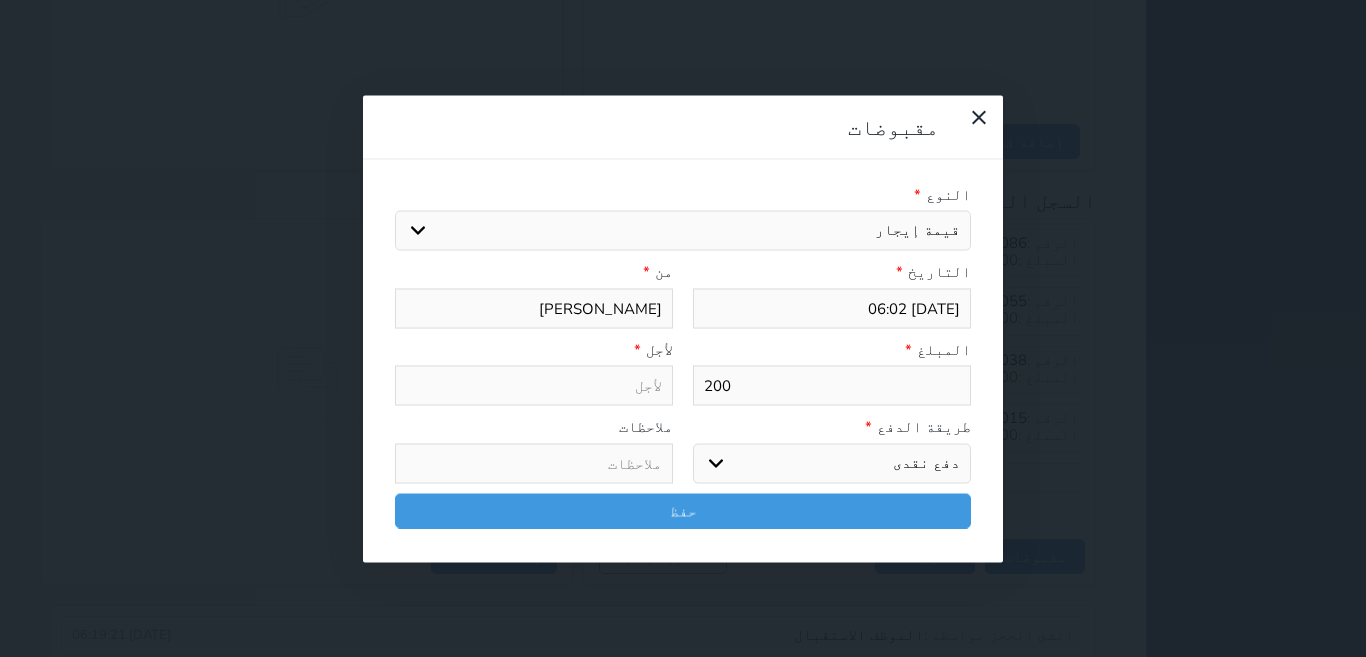 click on "اختيار   مقبوضات عامة قيمة إيجار فواتير تامين عربون لا ينطبق آخر مغسلة واي فاي - الإنترنت مواقف السيارات طعام الأغذية والمشروبات مشروبات المشروبات الباردة المشروبات الساخنة الإفطار غداء عشاء مخبز و كعك حمام سباحة الصالة الرياضية سبا و خدمات الجمال اختيار وإسقاط (خدمات النقل) ميني بار كابل - تلفزيون سرير إضافي تصفيف الشعر التسوق خدمات الجولات السياحية المنظمة خدمات الدليل السياحي" at bounding box center (683, 231) 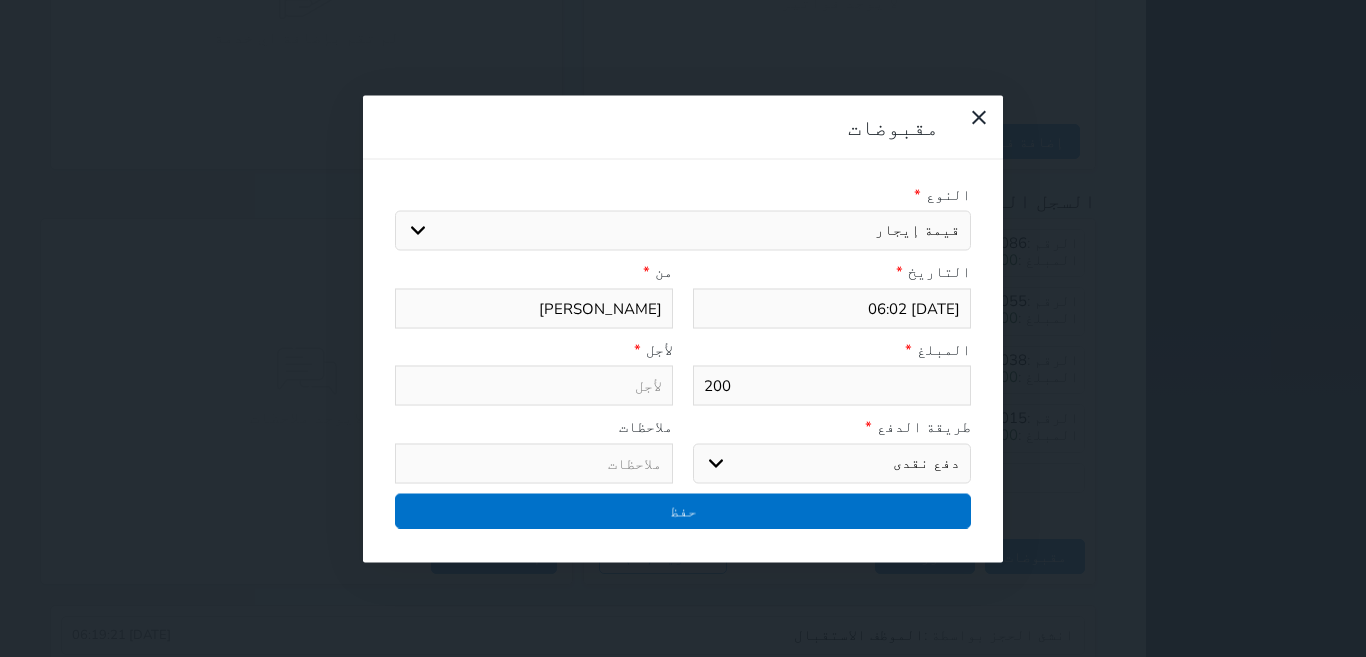 type on "قيمة إيجار - الوحدة - 402" 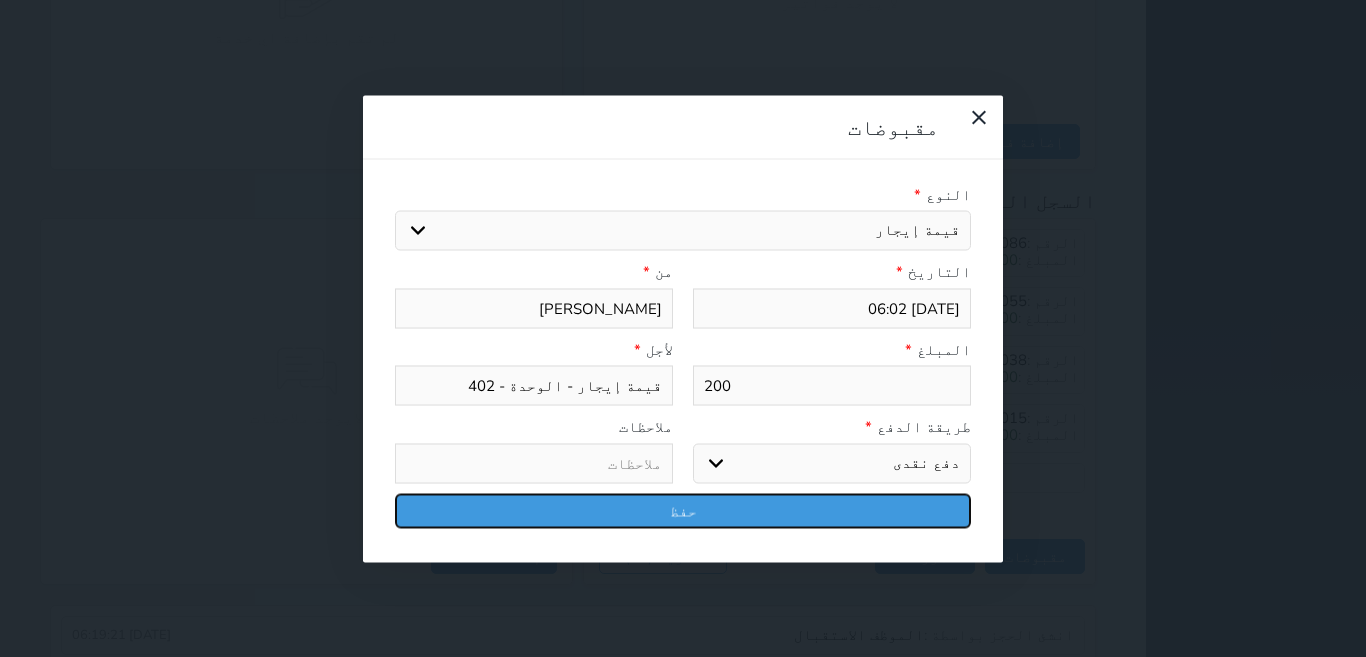 click on "حفظ" at bounding box center (683, 510) 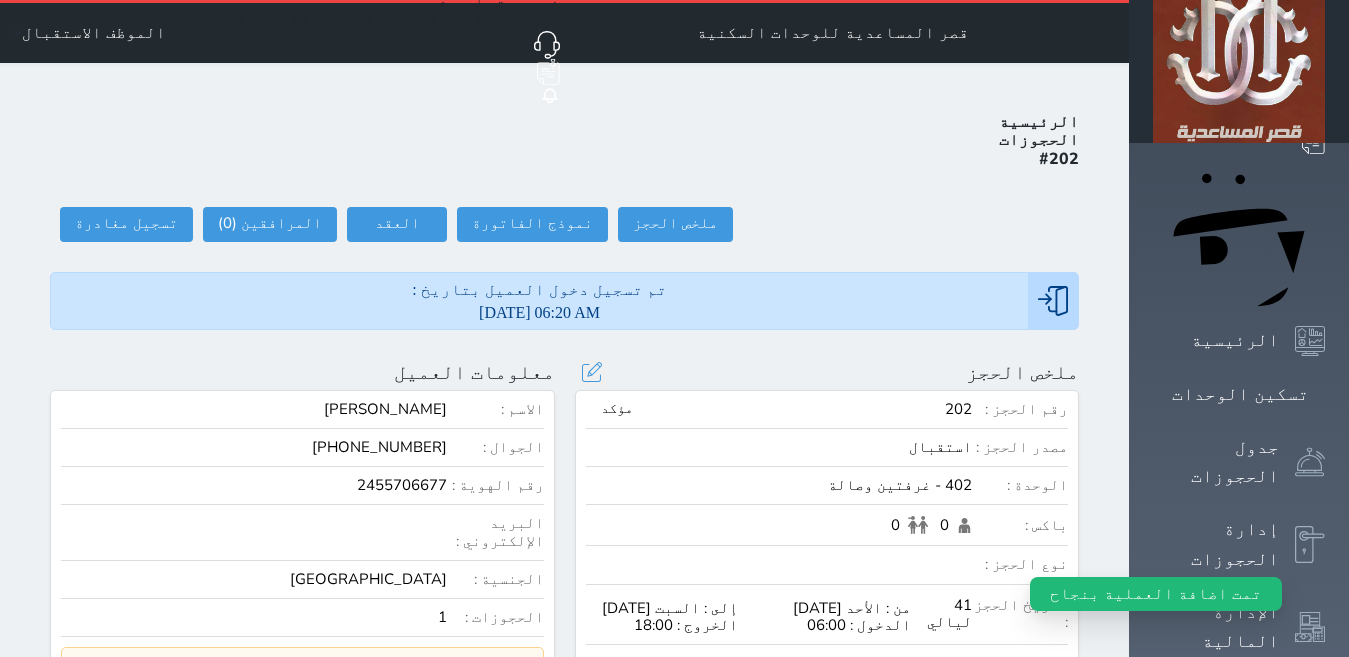 scroll, scrollTop: 0, scrollLeft: 0, axis: both 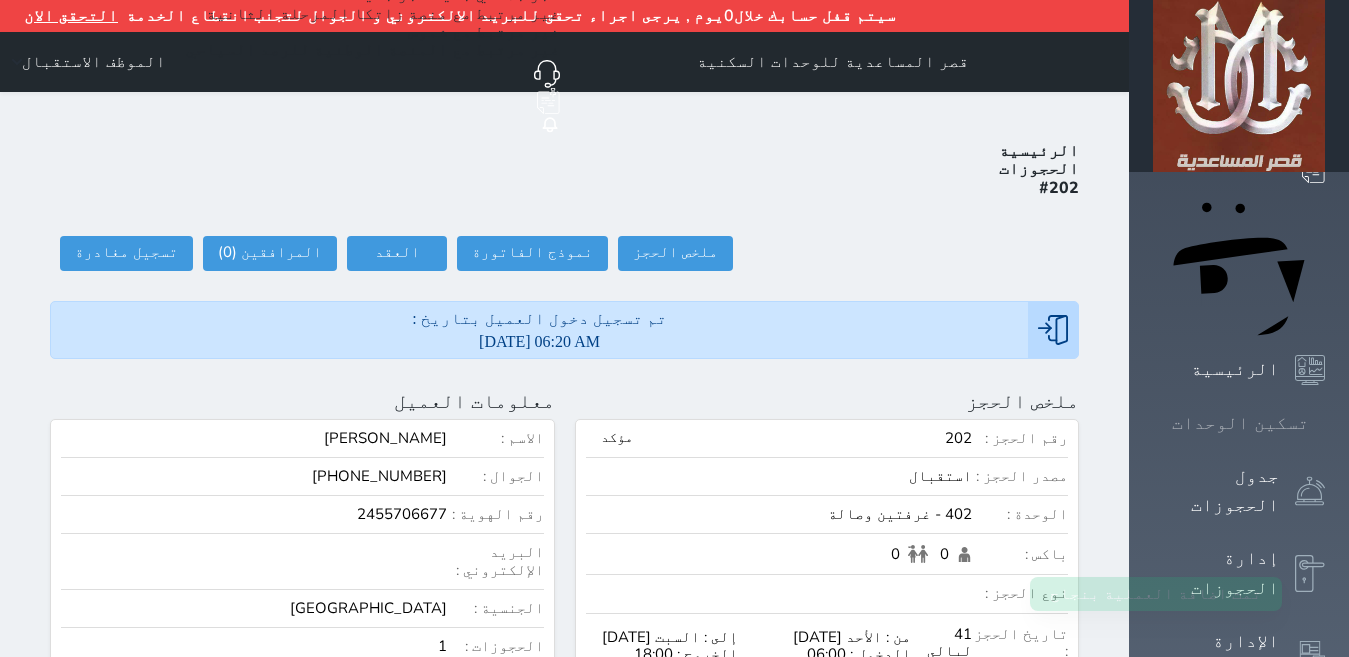 click 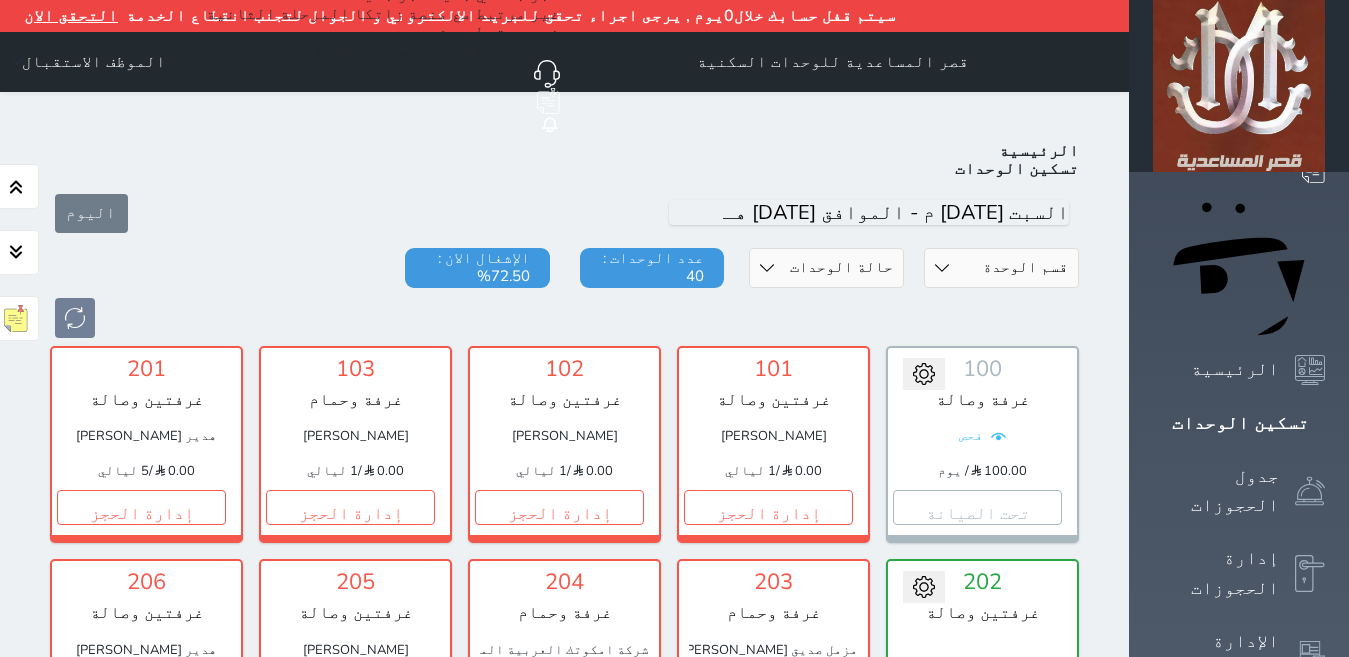 scroll, scrollTop: 110, scrollLeft: 0, axis: vertical 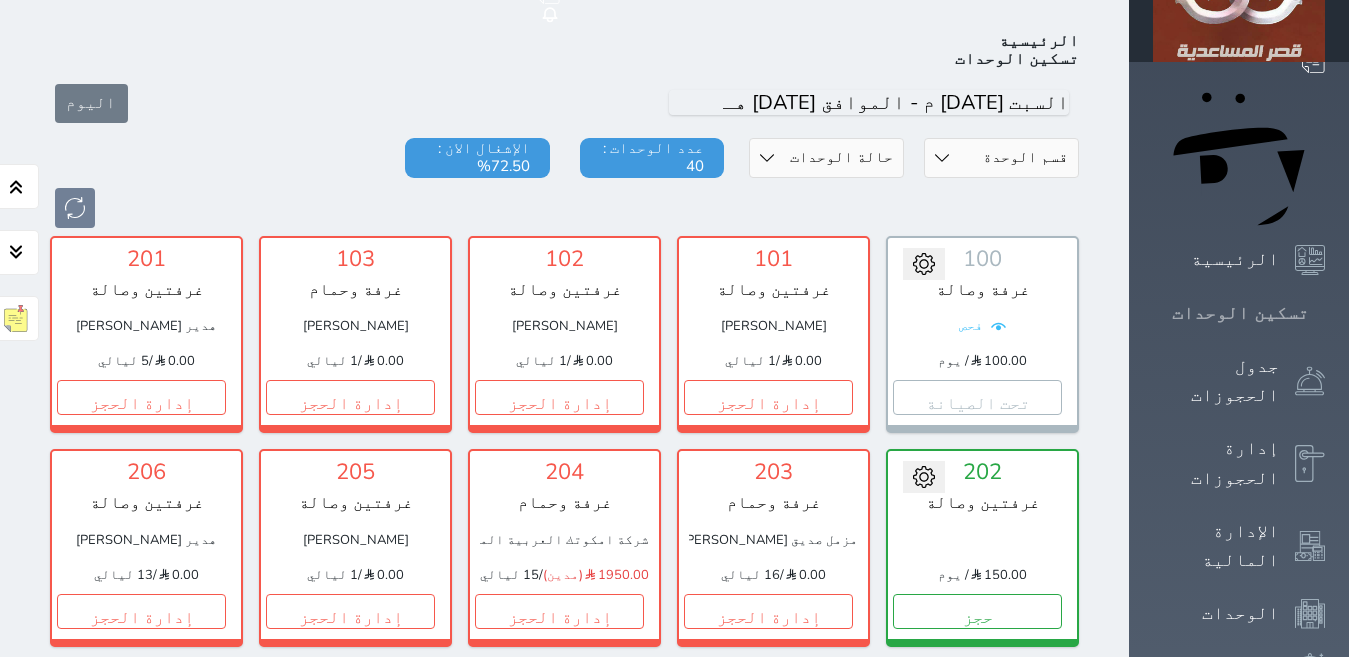 drag, startPoint x: 1270, startPoint y: 108, endPoint x: 1250, endPoint y: 110, distance: 20.09975 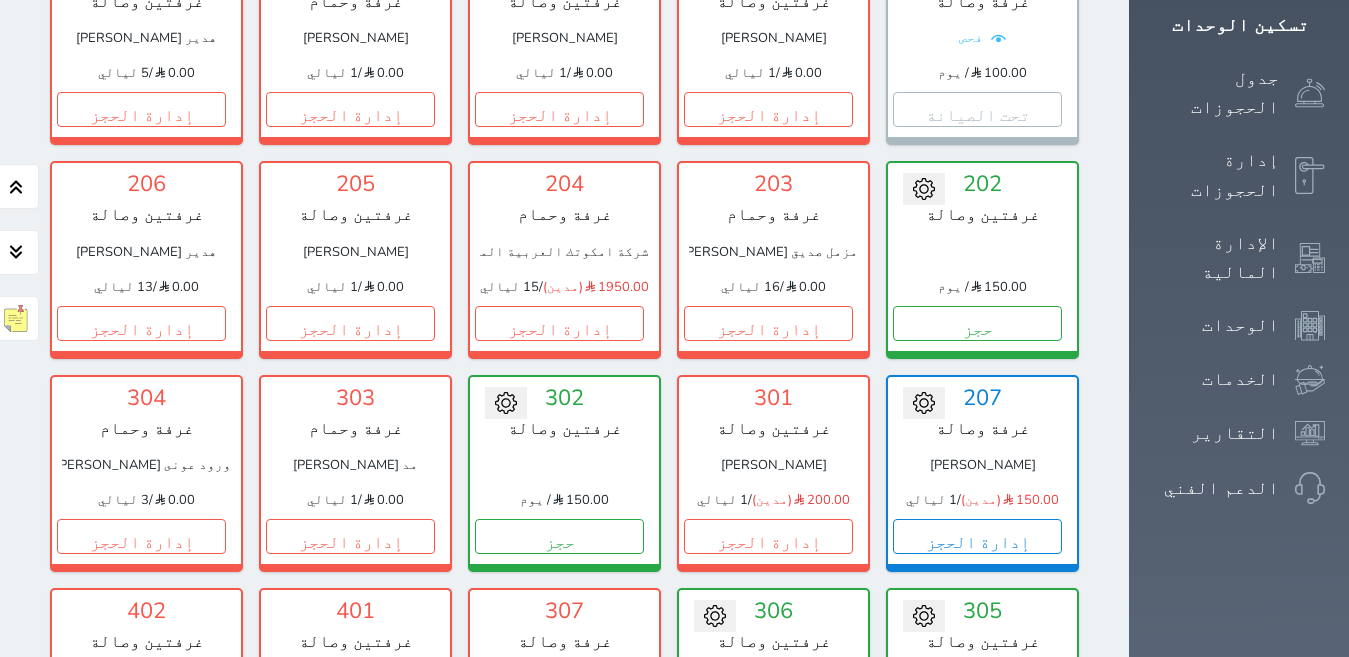 scroll, scrollTop: 400, scrollLeft: 0, axis: vertical 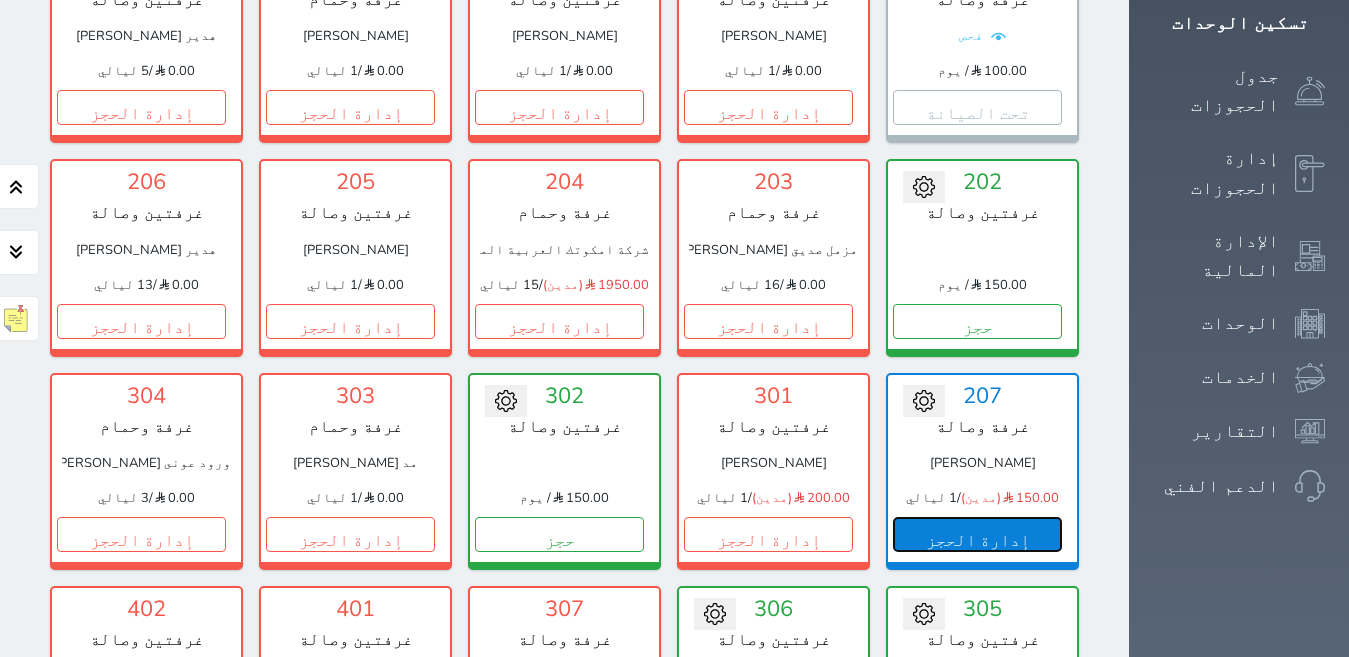 click on "إدارة الحجز" at bounding box center [977, 534] 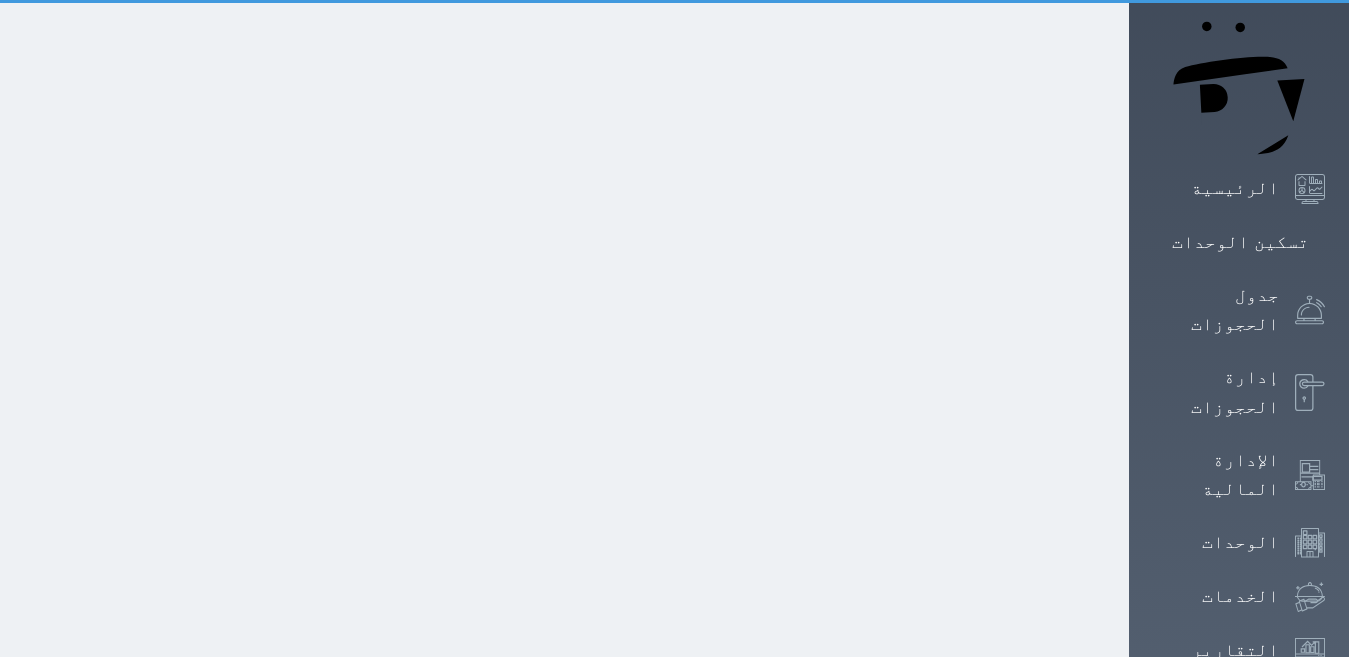 scroll, scrollTop: 0, scrollLeft: 0, axis: both 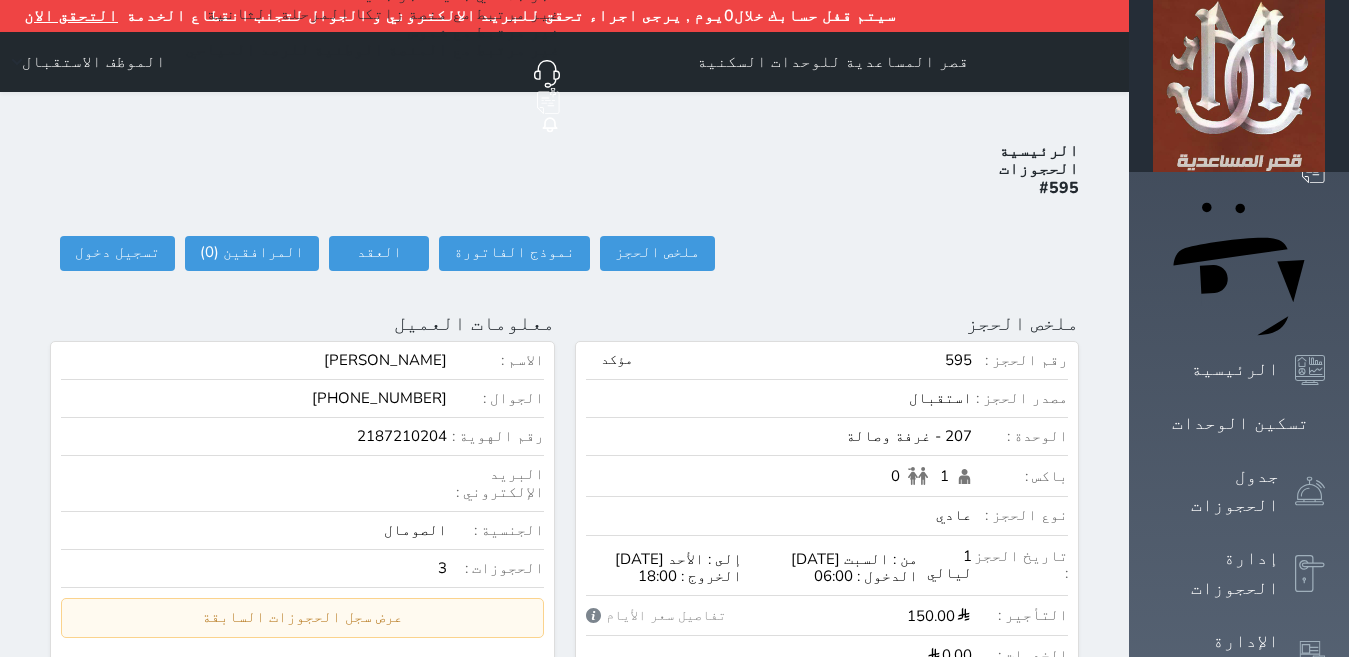 select 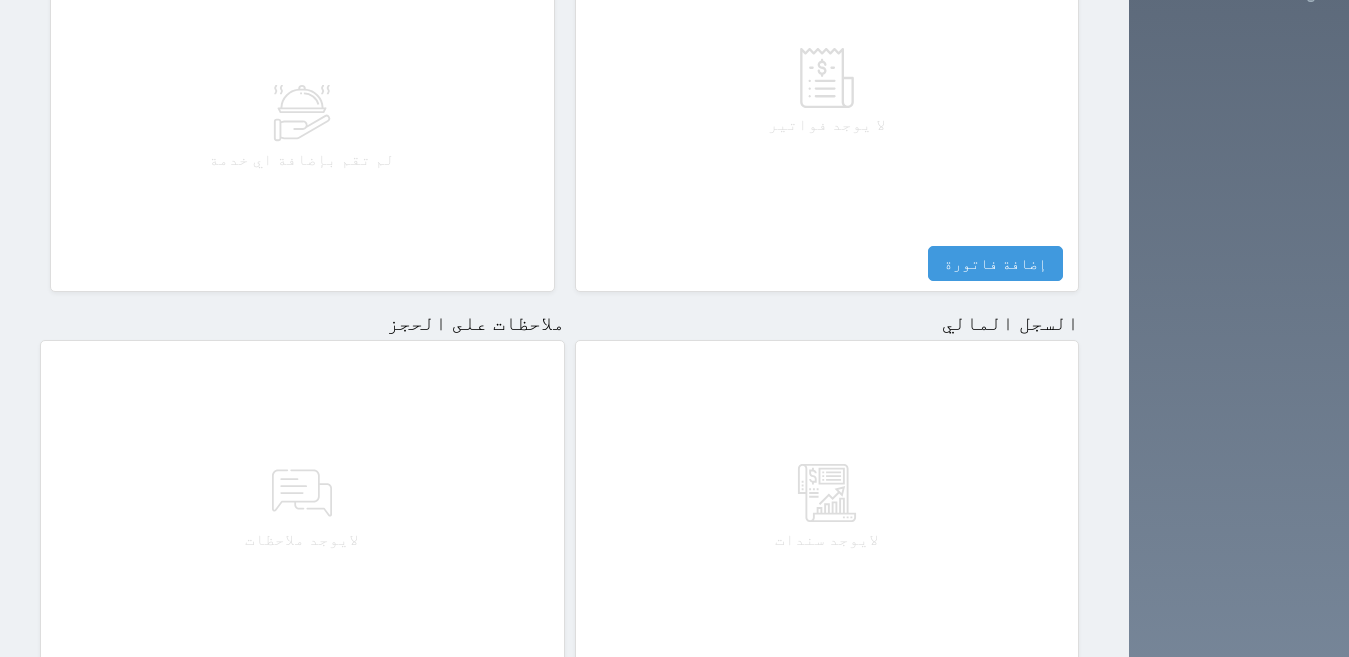 scroll, scrollTop: 1000, scrollLeft: 0, axis: vertical 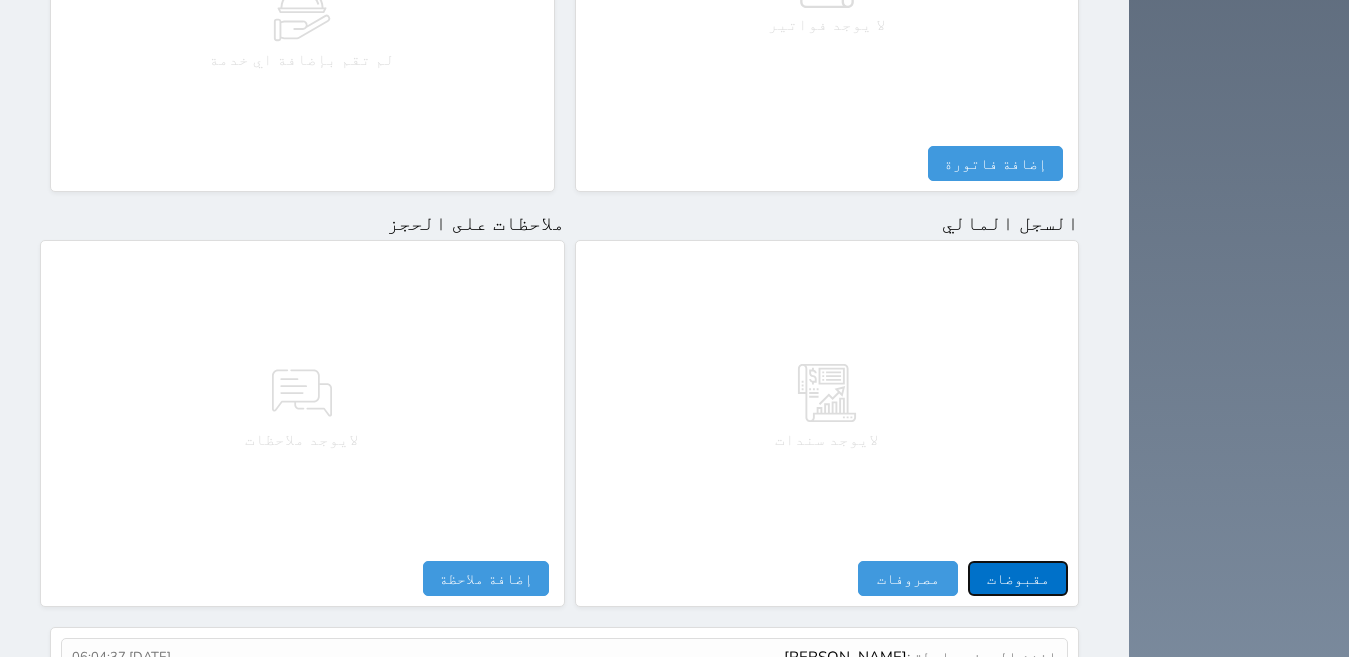 click on "مقبوضات" at bounding box center [1018, 578] 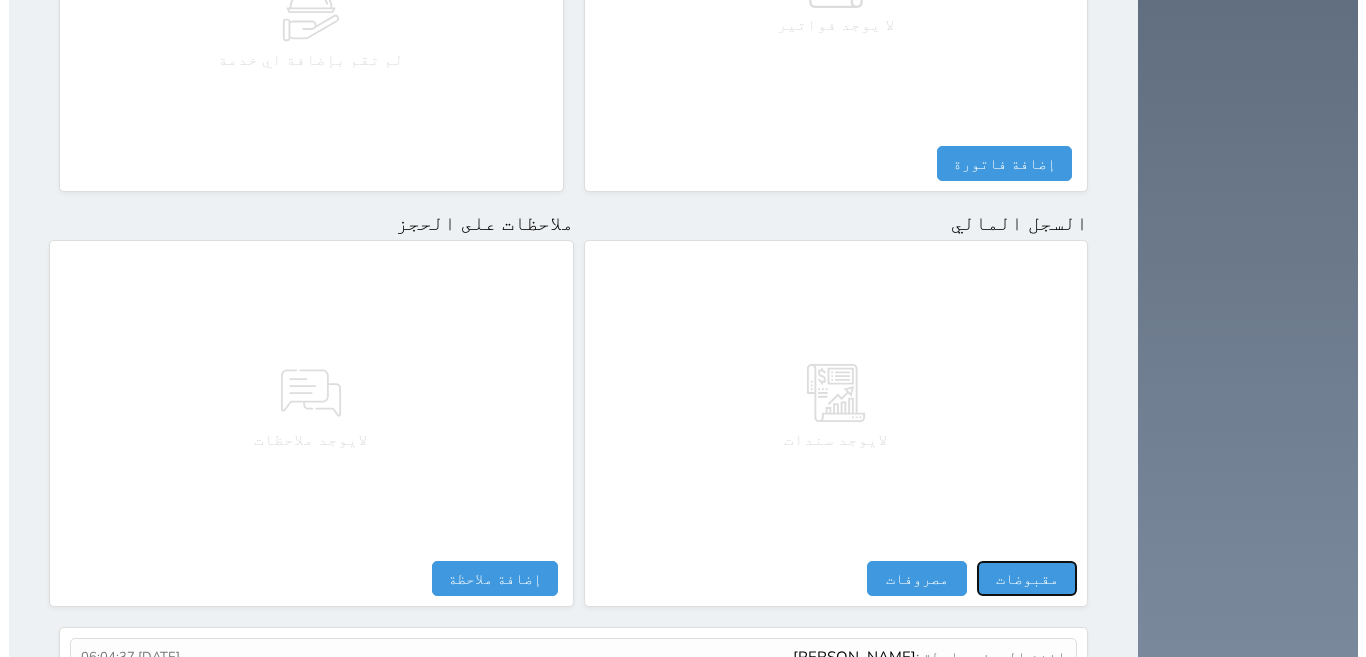 select 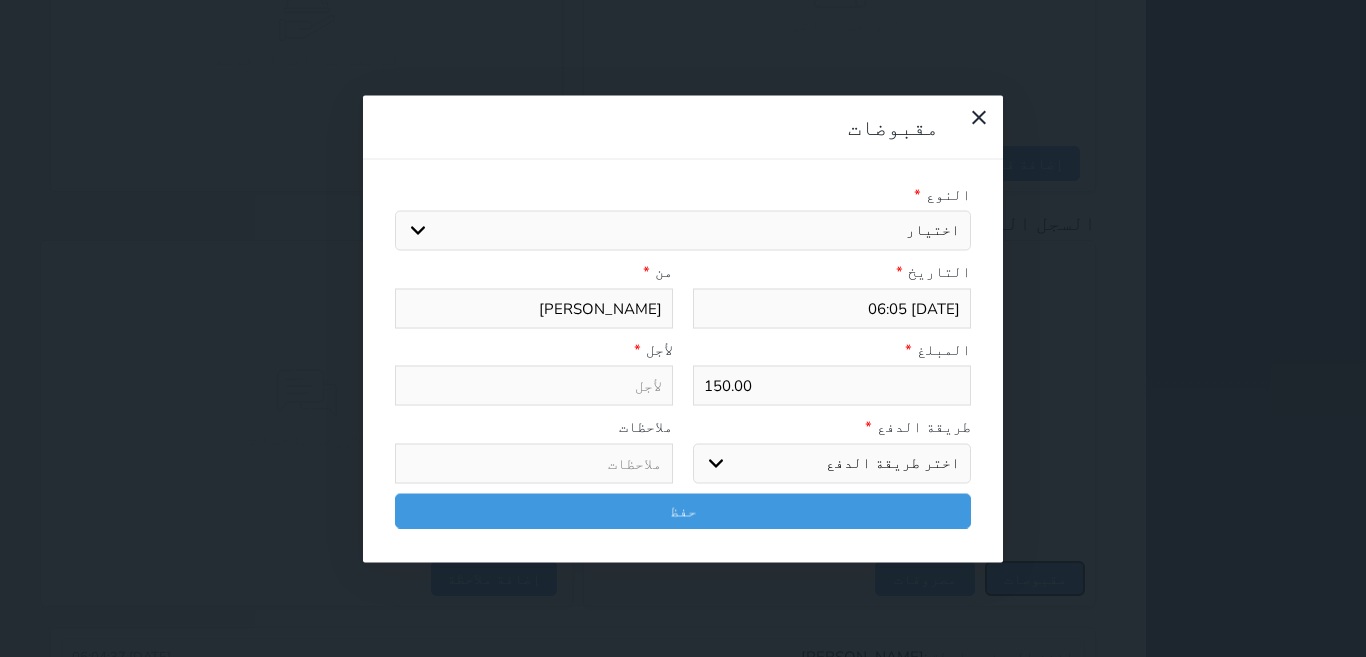 select 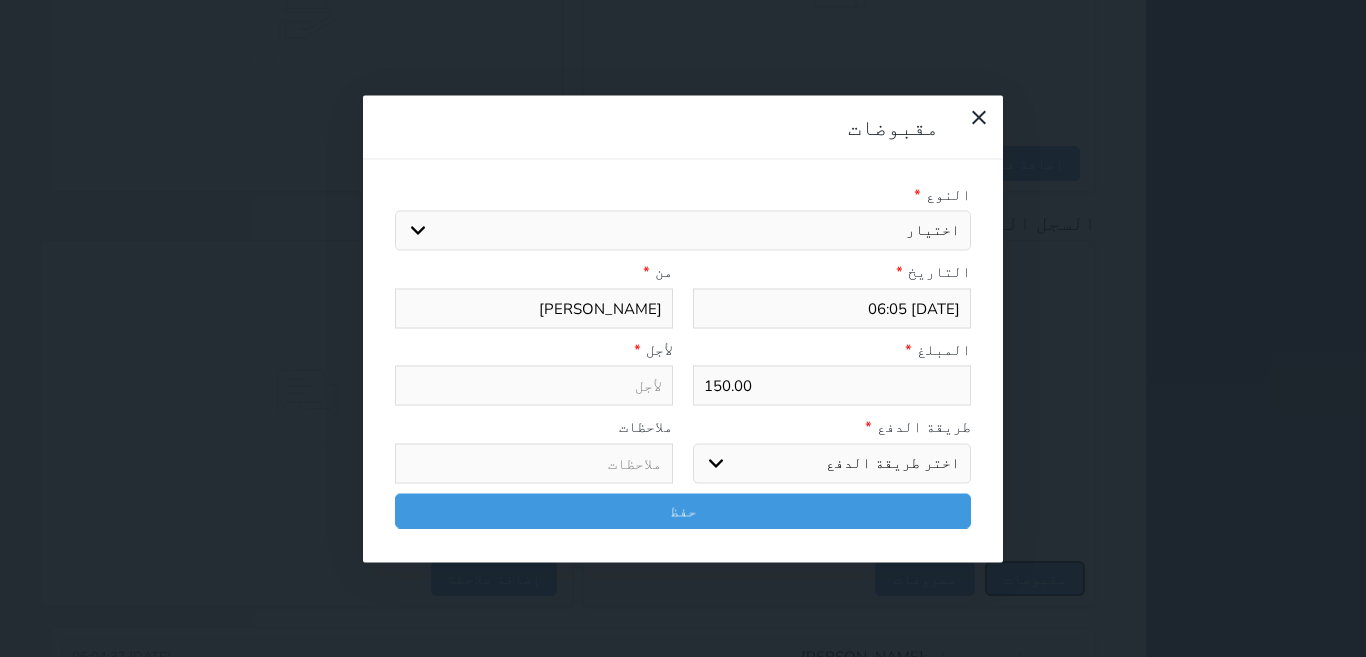 select 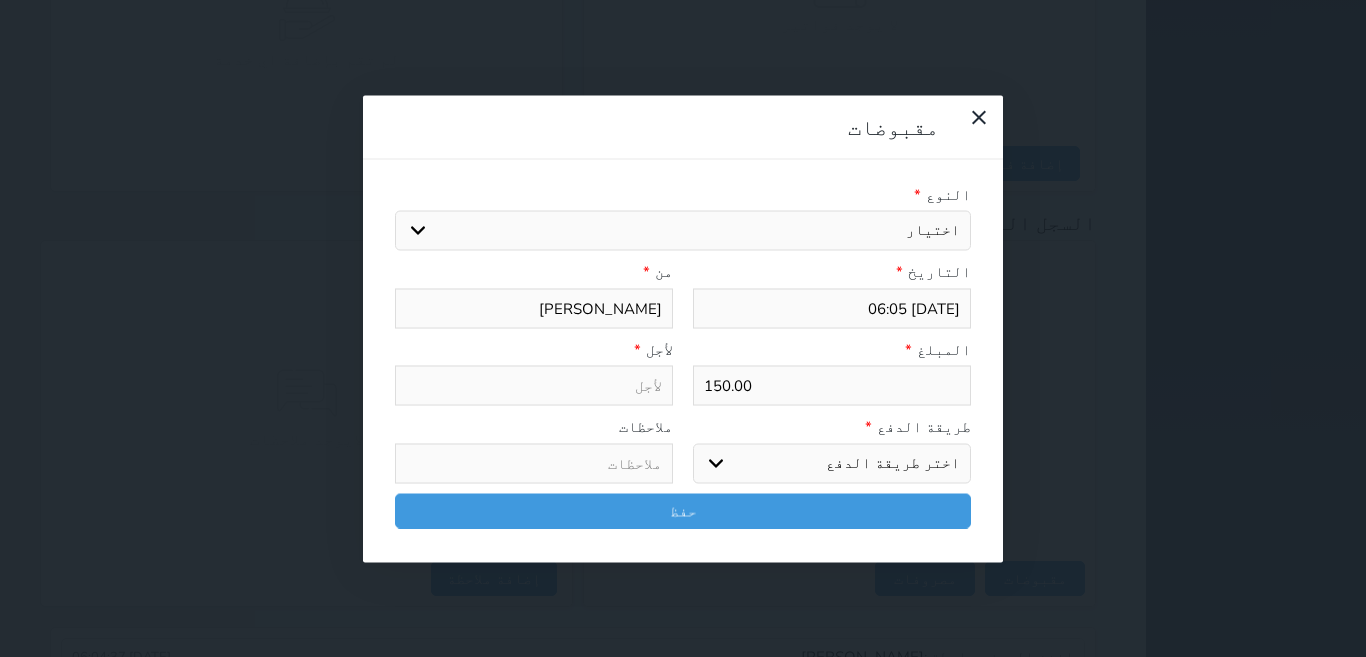 click on "اختيار   مقبوضات عامة قيمة إيجار فواتير تامين عربون لا ينطبق آخر مغسلة واي فاي - الإنترنت مواقف السيارات طعام الأغذية والمشروبات مشروبات المشروبات الباردة المشروبات الساخنة الإفطار غداء عشاء مخبز و كعك حمام سباحة الصالة الرياضية سبا و خدمات الجمال اختيار وإسقاط (خدمات النقل) ميني بار كابل - تلفزيون سرير إضافي تصفيف الشعر التسوق خدمات الجولات السياحية المنظمة خدمات الدليل السياحي" at bounding box center [683, 231] 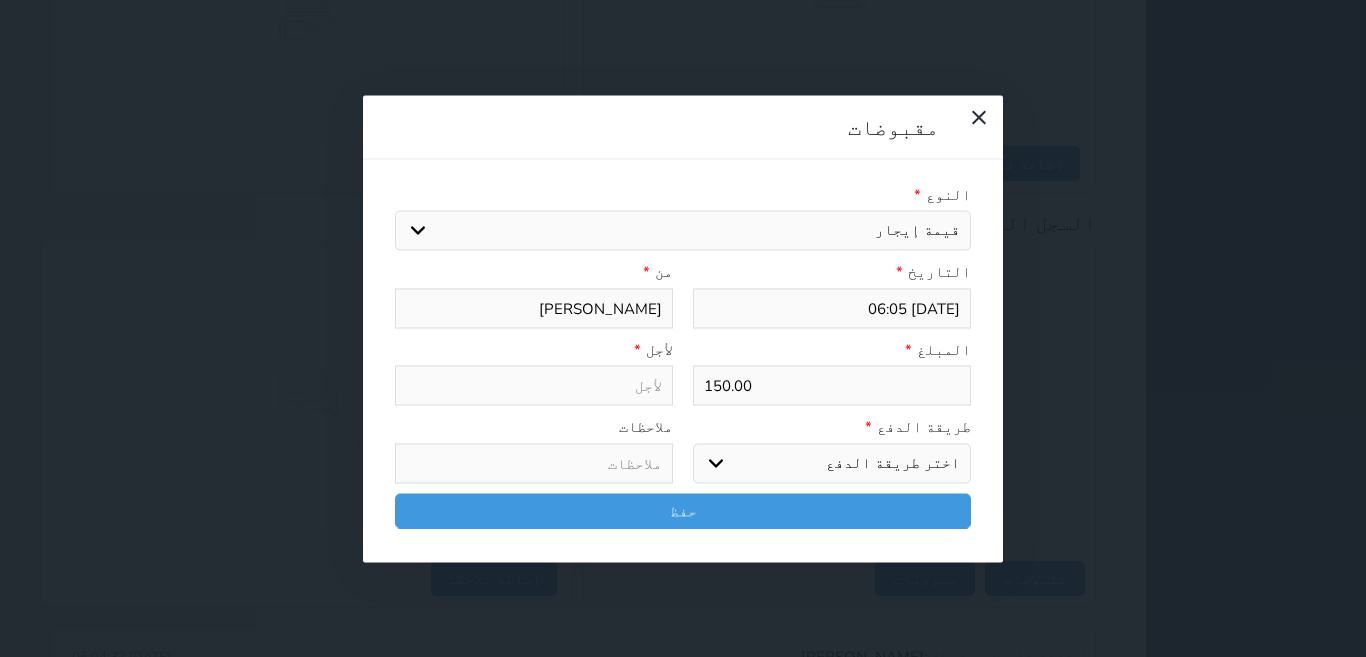 click on "اختيار   مقبوضات عامة قيمة إيجار فواتير تامين عربون لا ينطبق آخر مغسلة واي فاي - الإنترنت مواقف السيارات طعام الأغذية والمشروبات مشروبات المشروبات الباردة المشروبات الساخنة الإفطار غداء عشاء مخبز و كعك حمام سباحة الصالة الرياضية سبا و خدمات الجمال اختيار وإسقاط (خدمات النقل) ميني بار كابل - تلفزيون سرير إضافي تصفيف الشعر التسوق خدمات الجولات السياحية المنظمة خدمات الدليل السياحي" at bounding box center [683, 231] 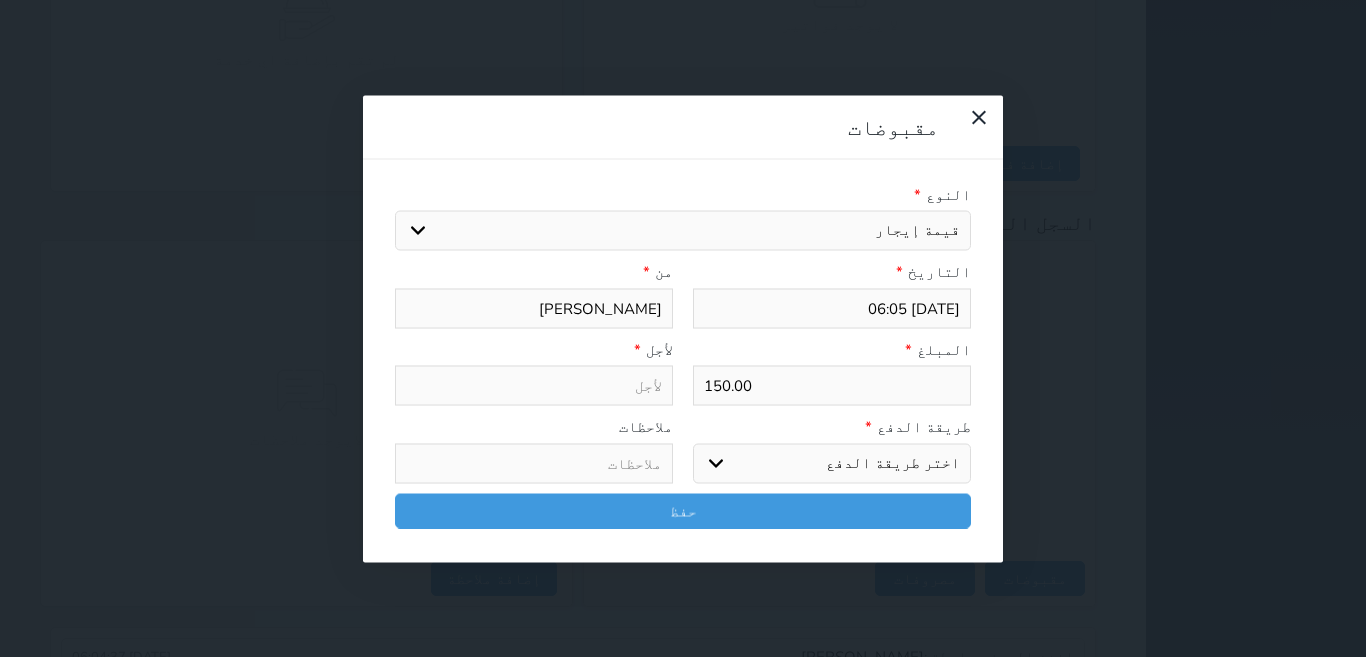 type on "قيمة إيجار - الوحدة - 207" 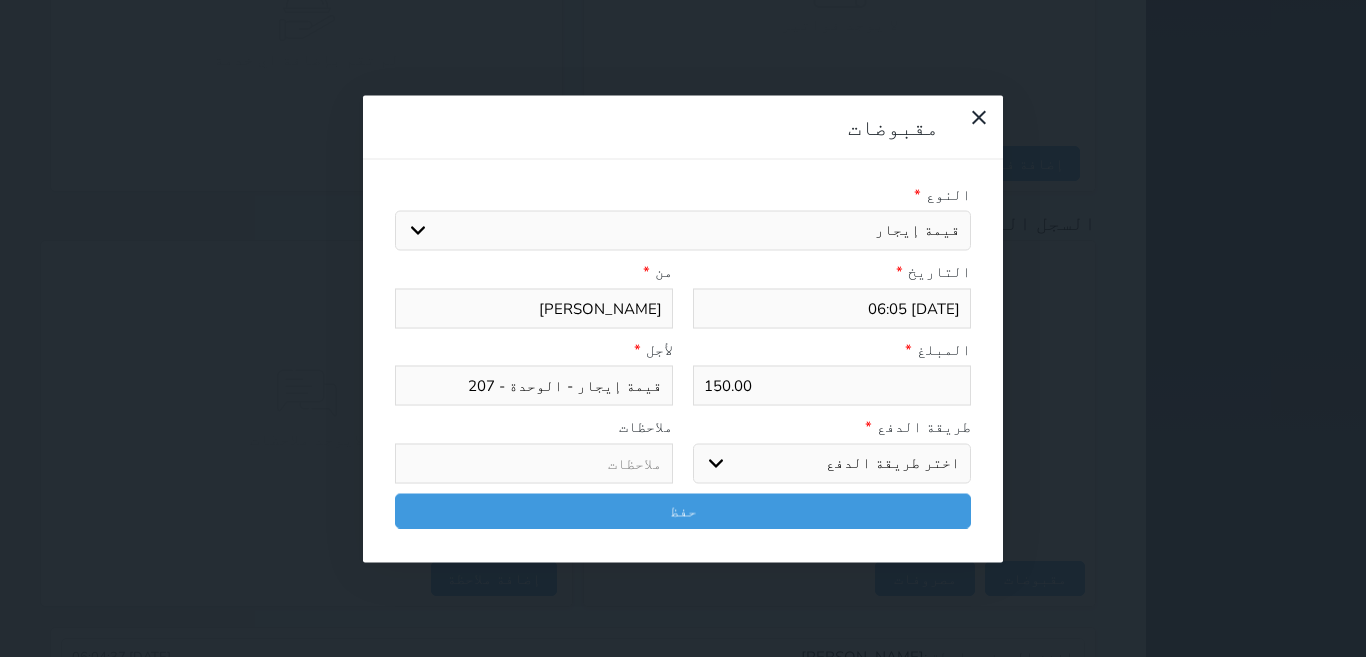 click on "اختر طريقة الدفع   دفع نقدى   تحويل بنكى   مدى   بطاقة ائتمان   آجل" at bounding box center [832, 463] 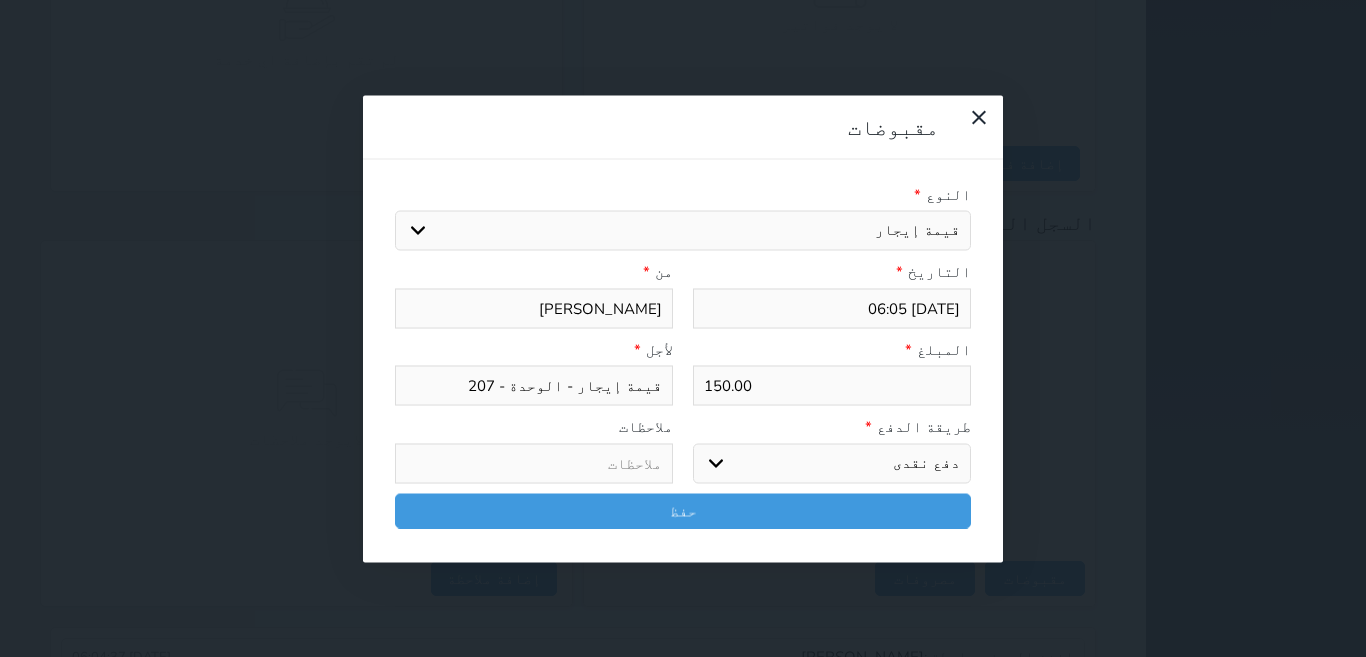 click on "اختر طريقة الدفع   دفع نقدى   تحويل بنكى   مدى   بطاقة ائتمان   آجل" at bounding box center (832, 463) 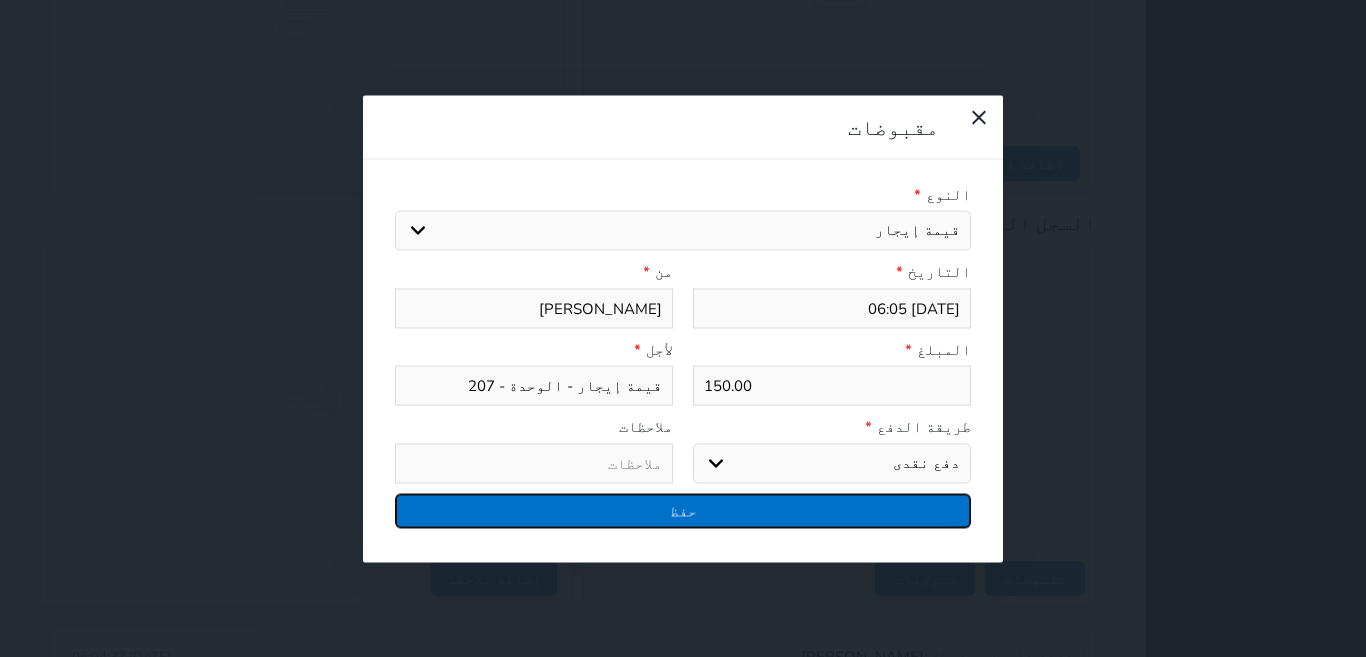 click on "حفظ" at bounding box center (683, 510) 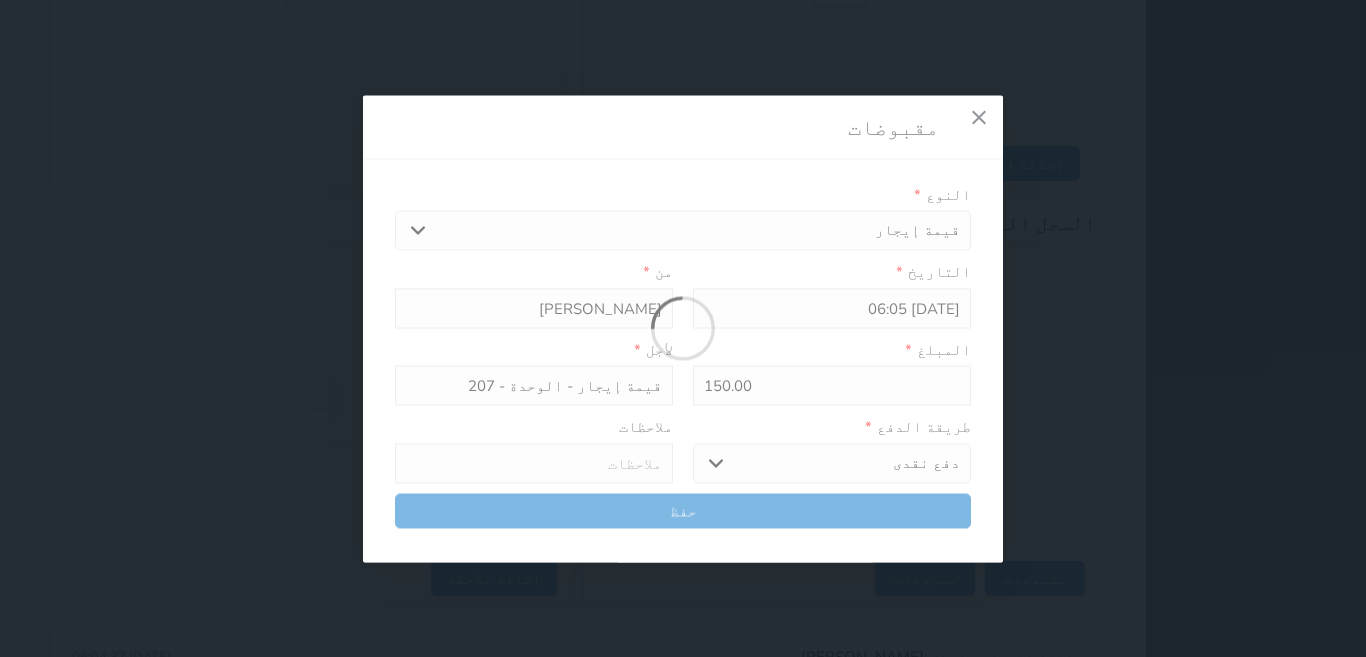 select 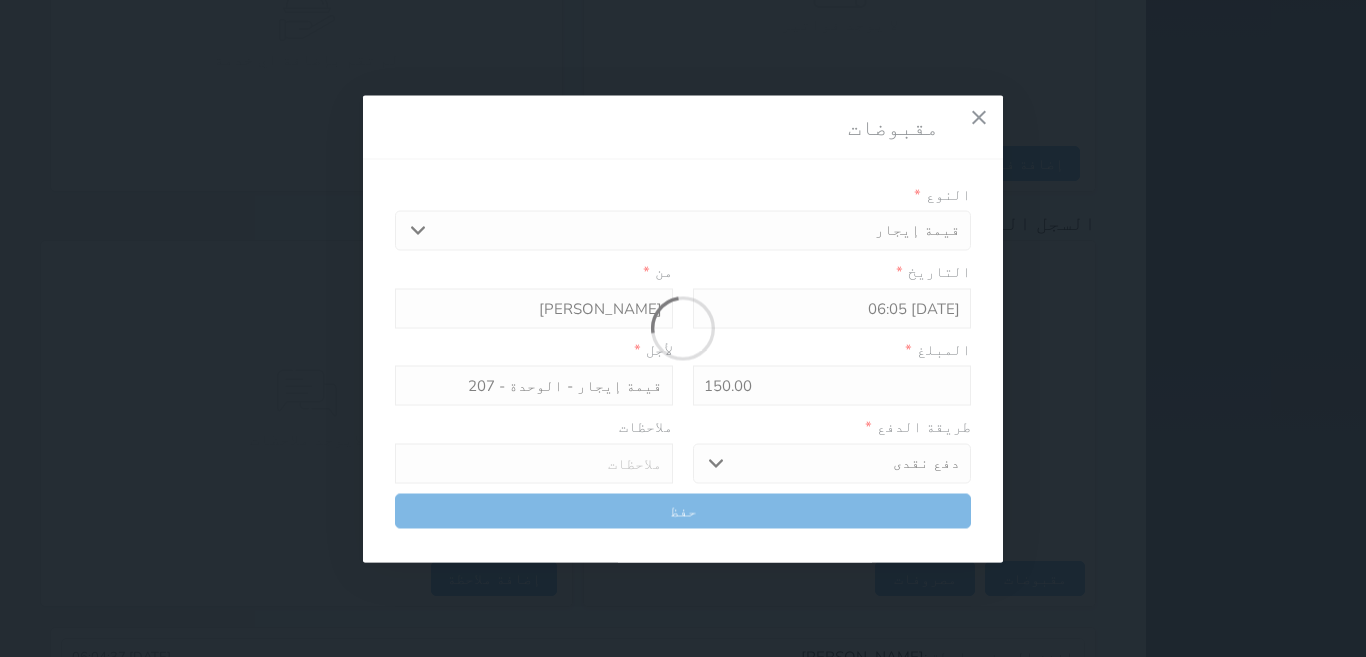 type 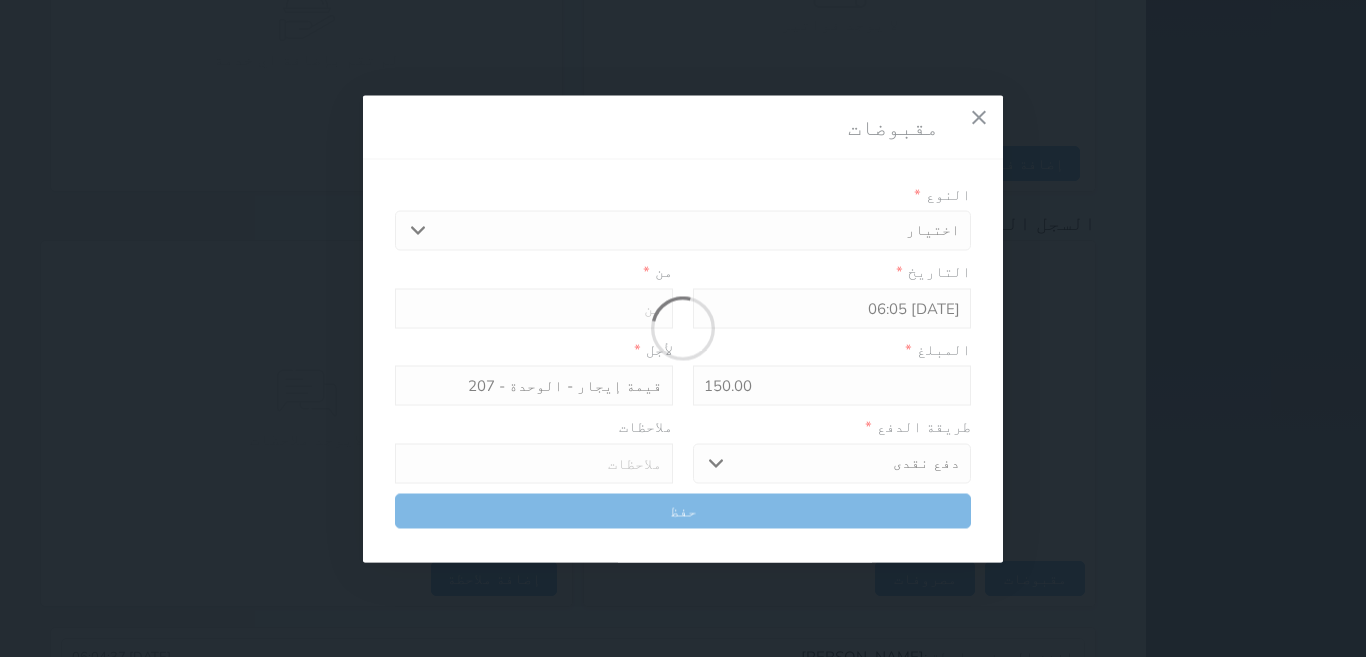 type on "0" 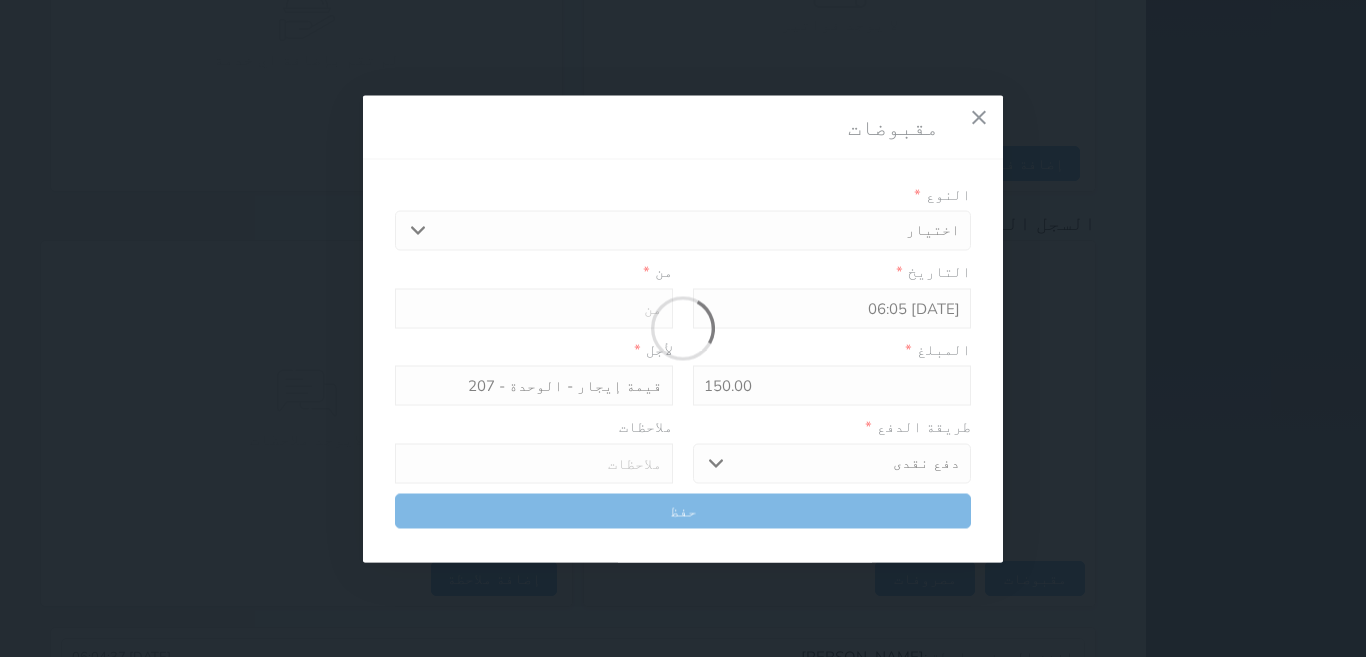 select 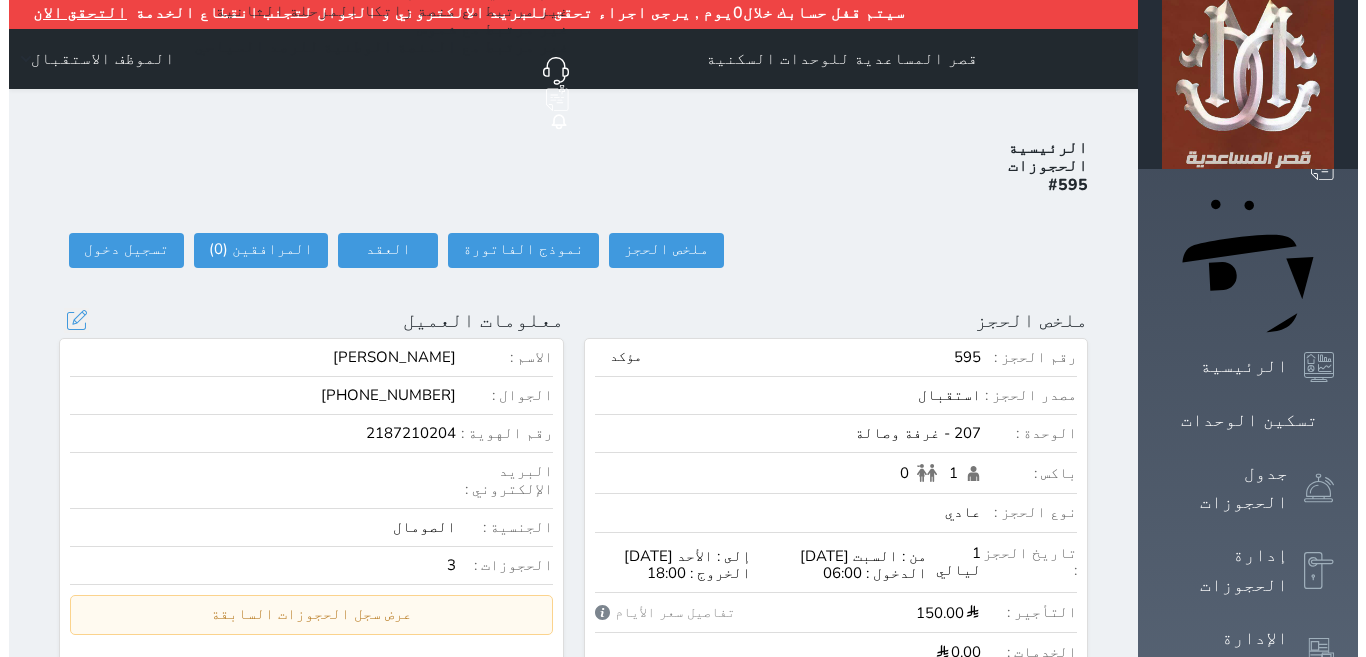 scroll, scrollTop: 0, scrollLeft: 0, axis: both 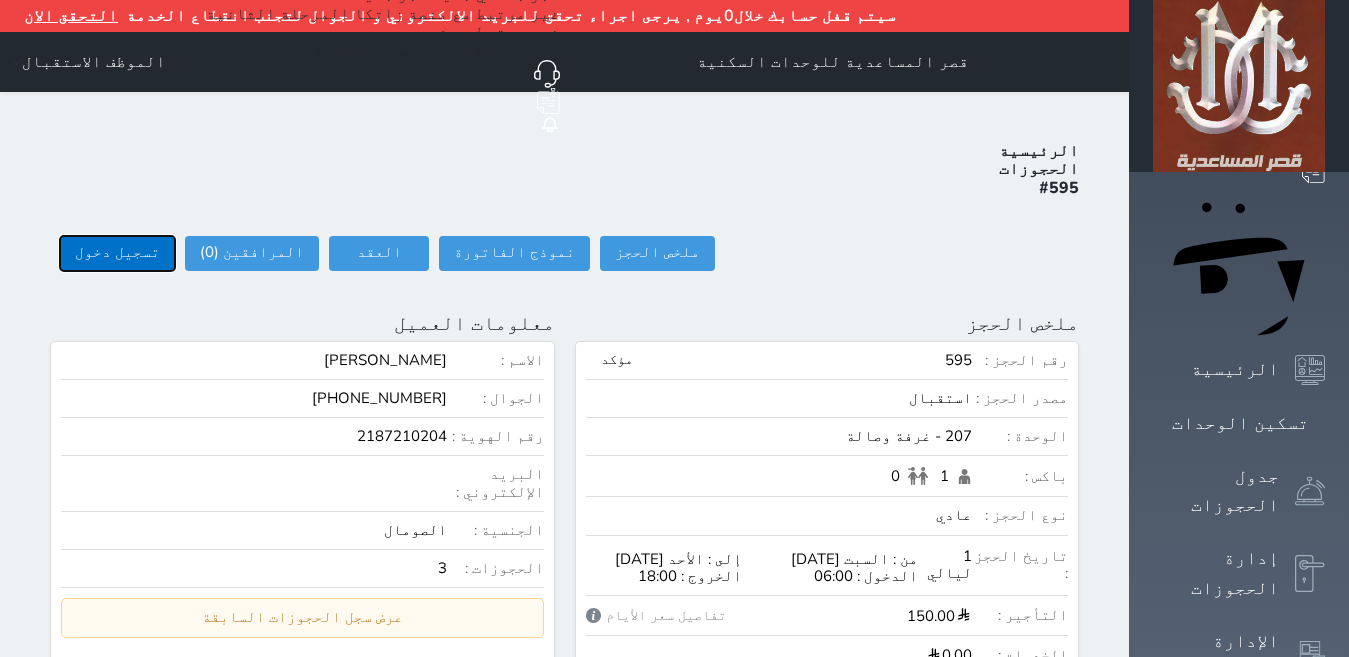 click on "تسجيل دخول" at bounding box center [117, 253] 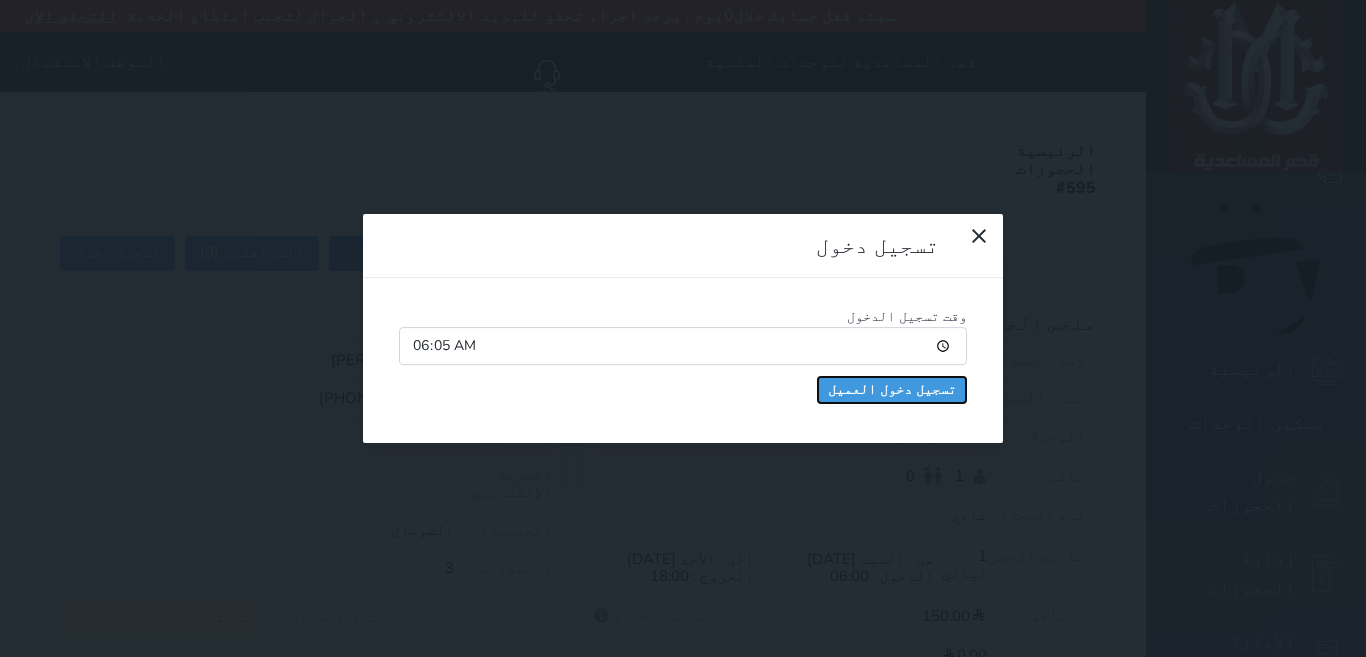 click on "تسجيل دخول العميل" at bounding box center [892, 390] 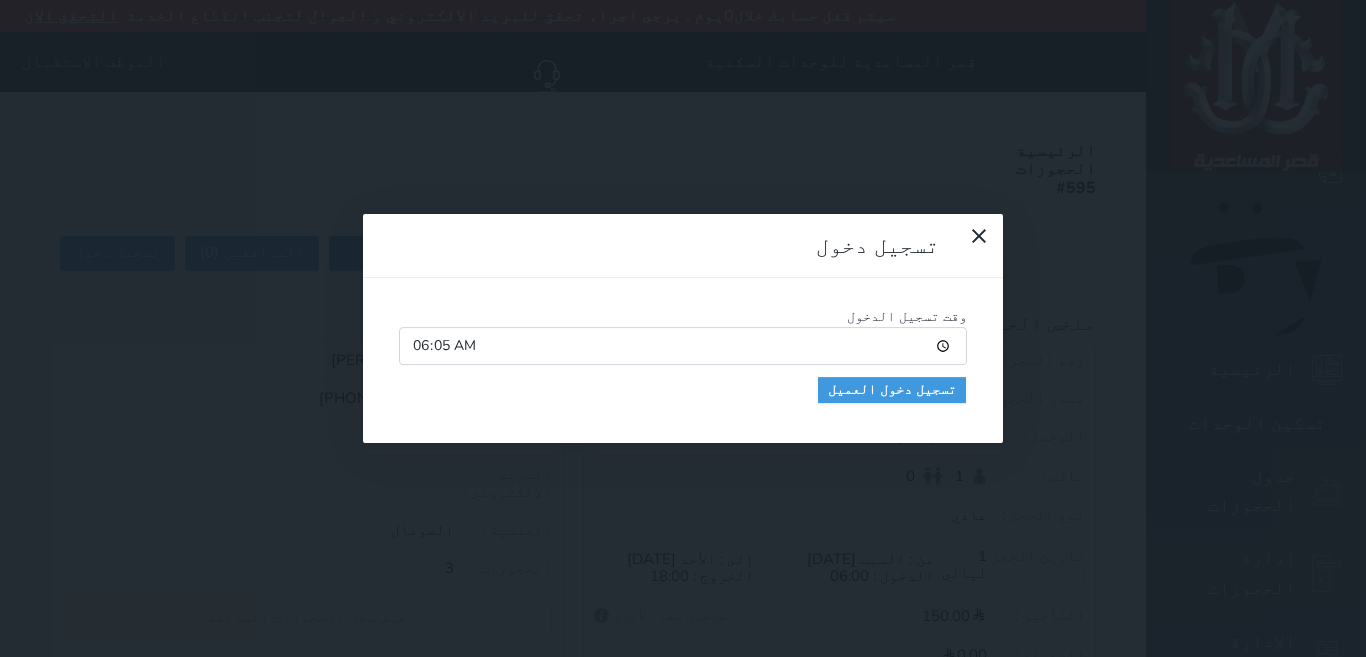 click at bounding box center [0, 0] 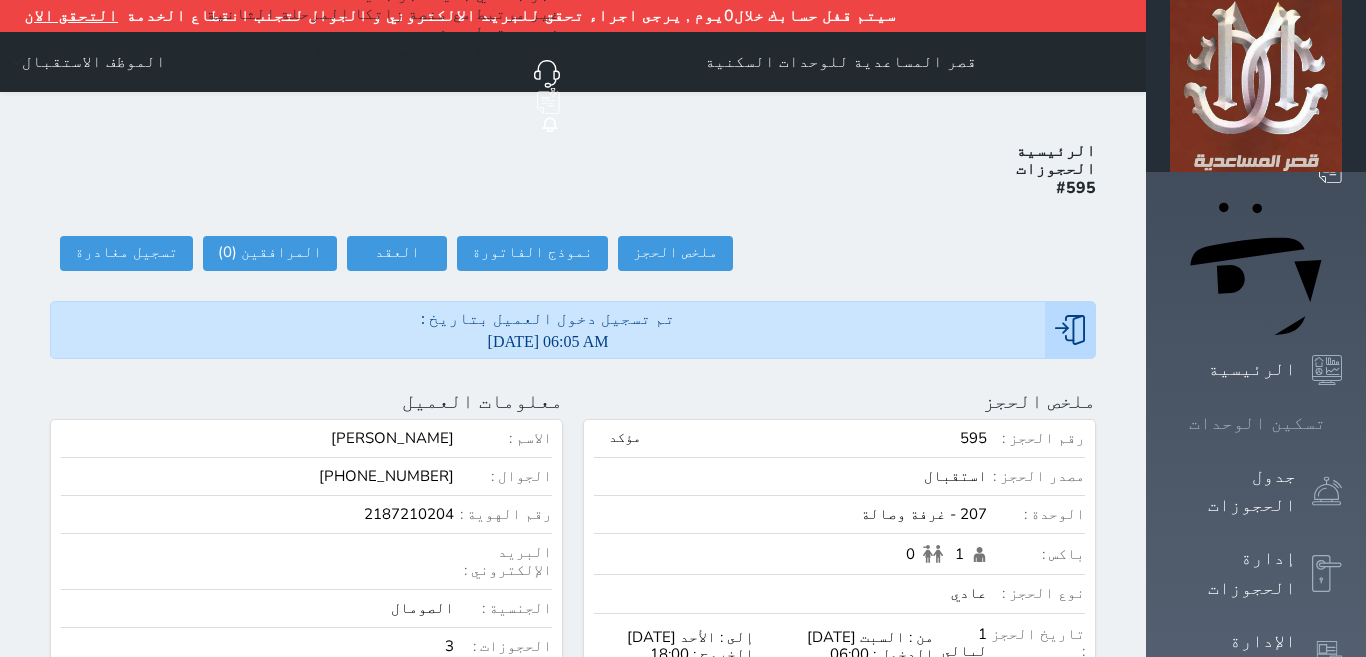 click on "تسكين الوحدات" at bounding box center (1256, 423) 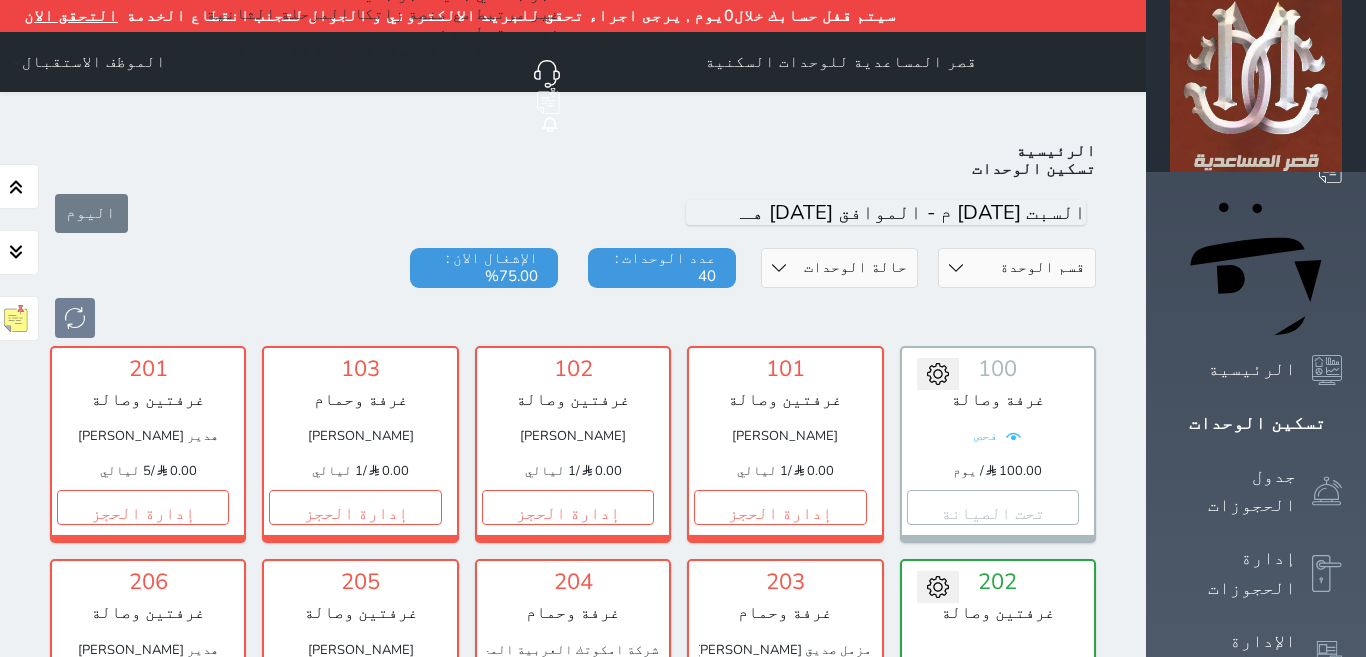scroll, scrollTop: 110, scrollLeft: 0, axis: vertical 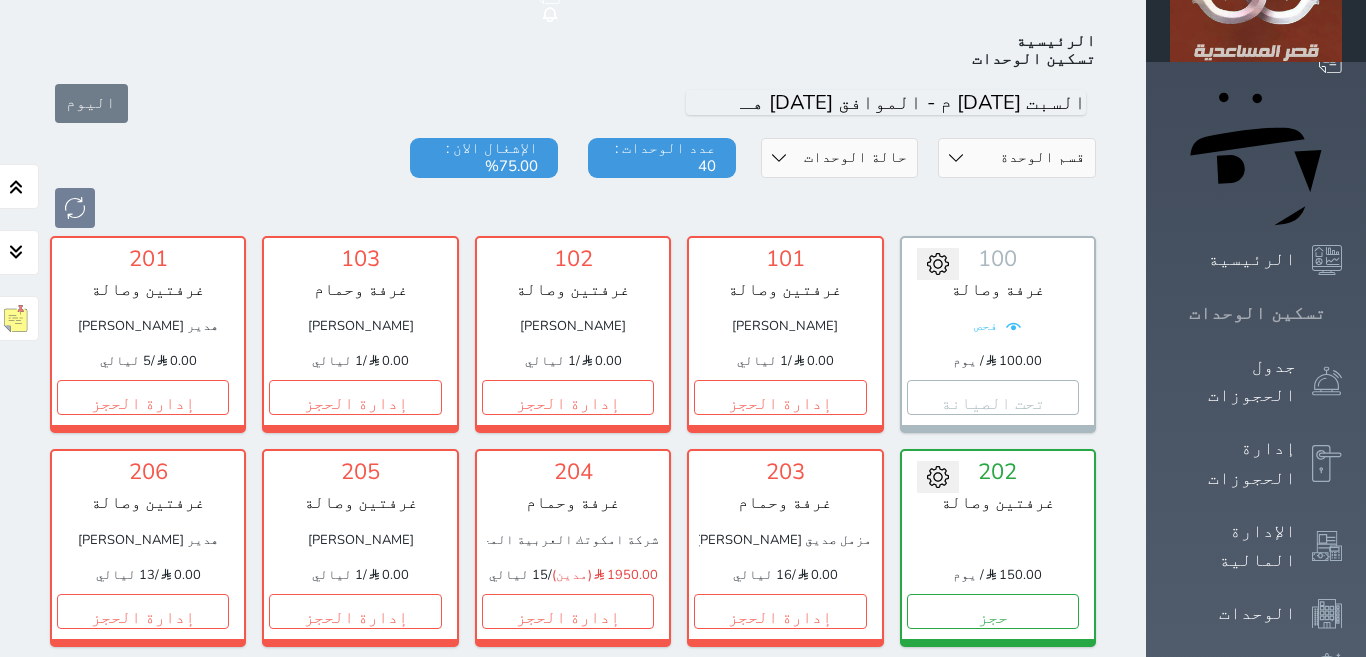 click 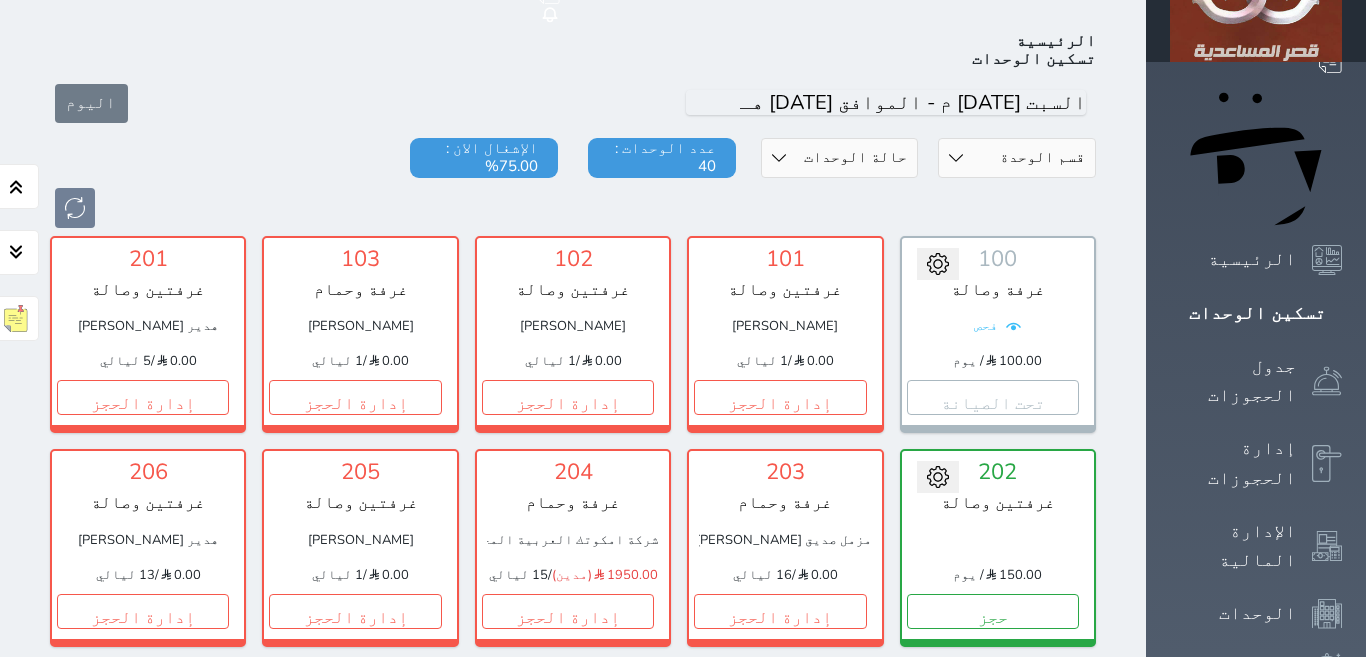 click 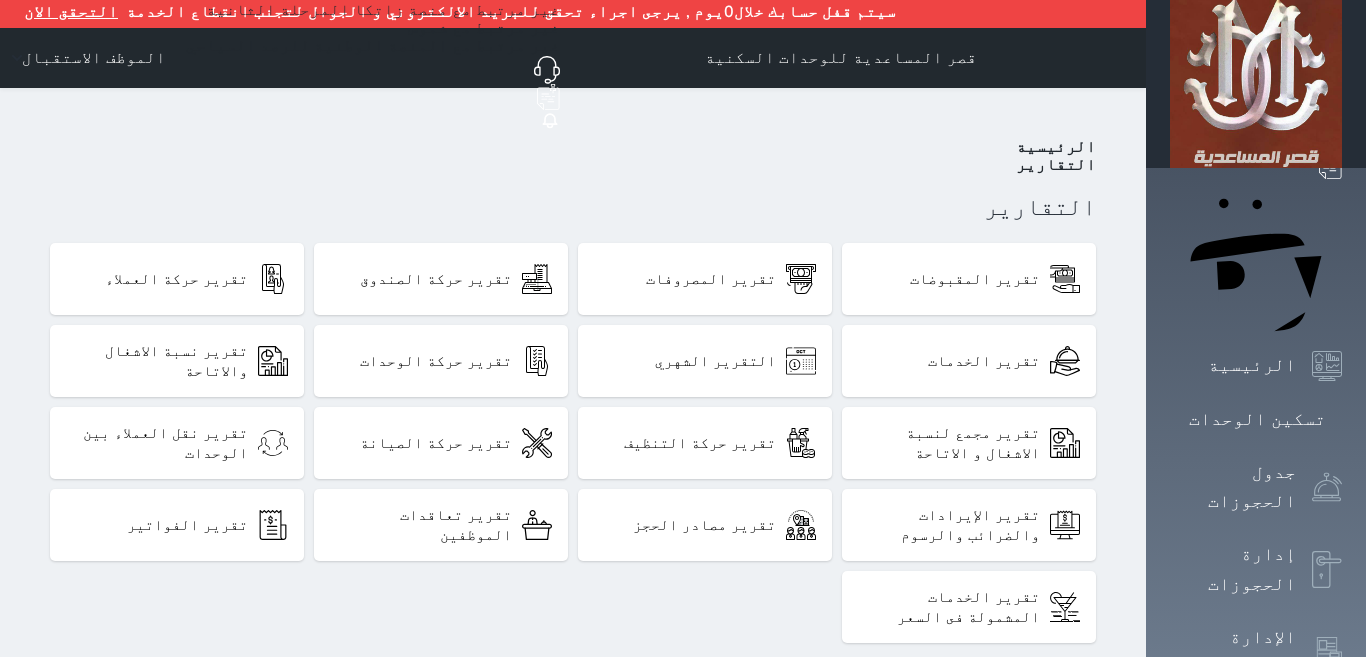 scroll, scrollTop: 0, scrollLeft: 0, axis: both 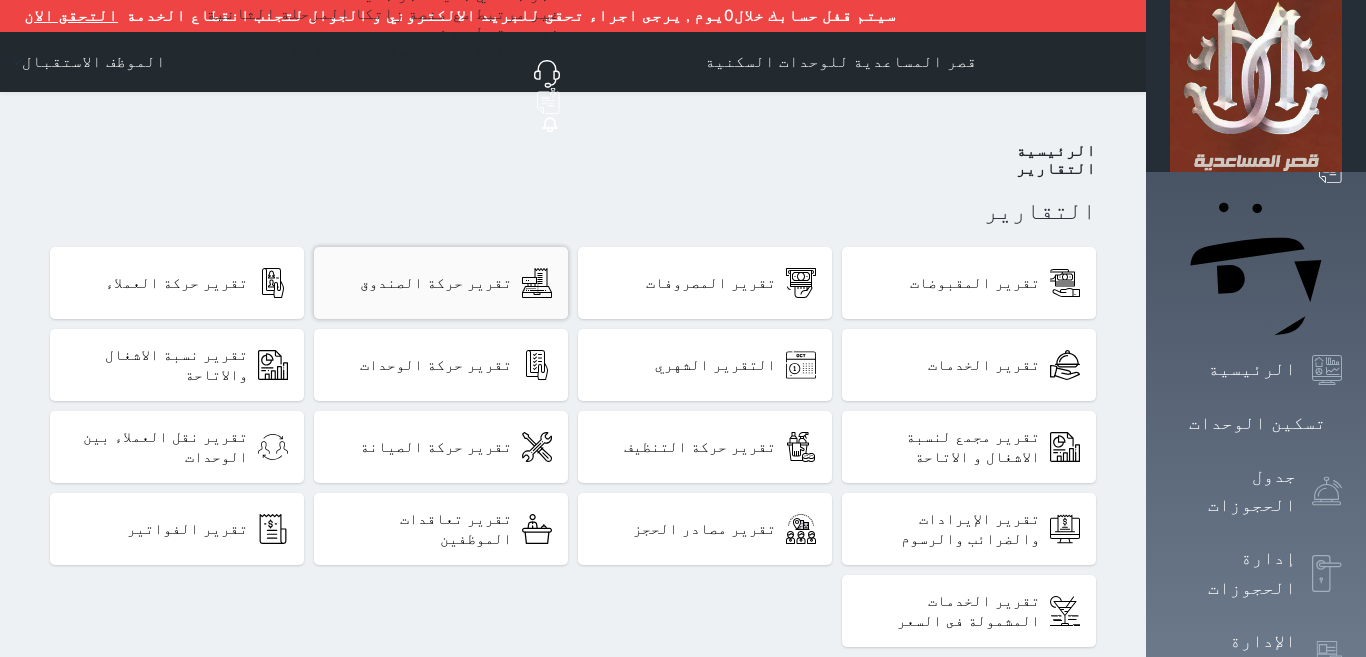 click on "تقرير حركة الصندوق" at bounding box center (436, 283) 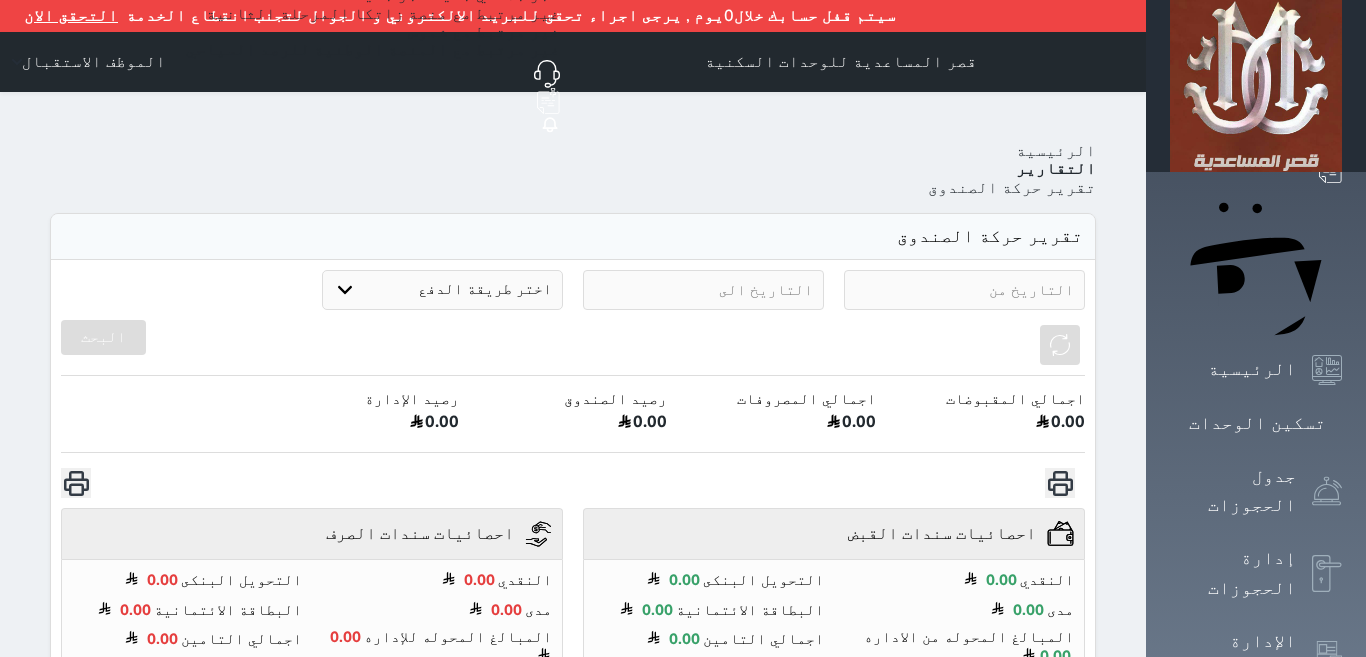 select on "6" 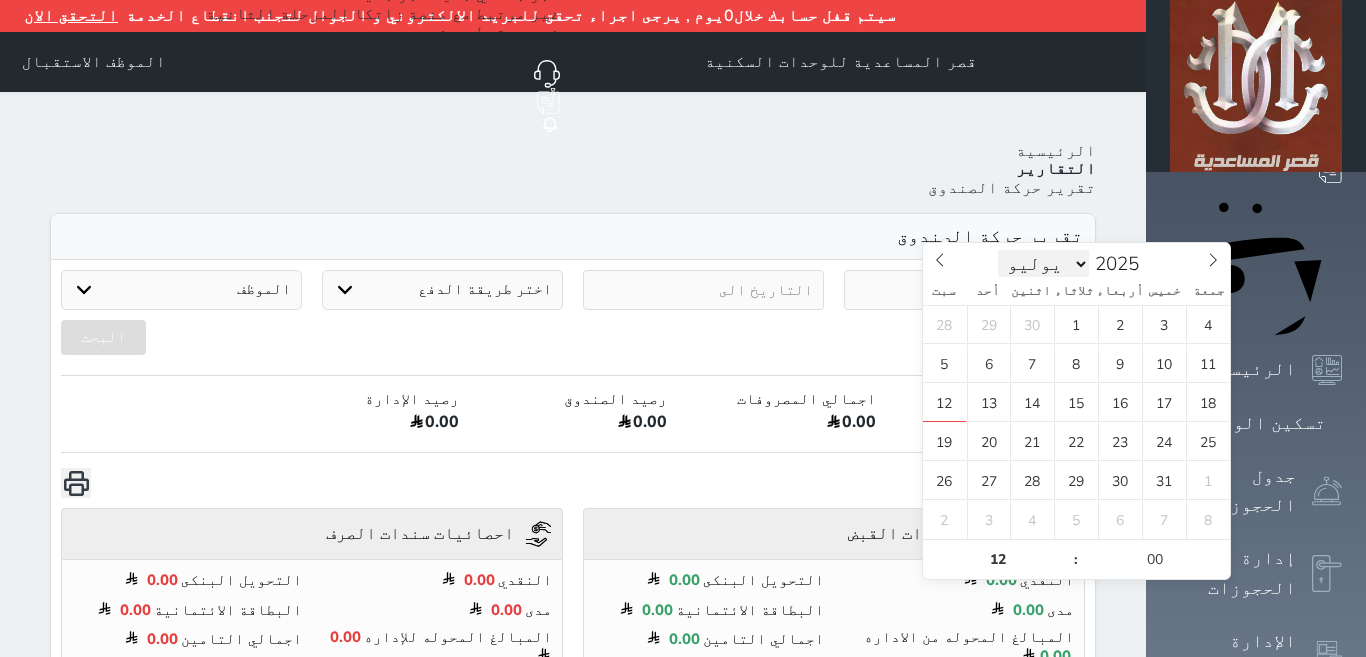 click at bounding box center (964, 290) 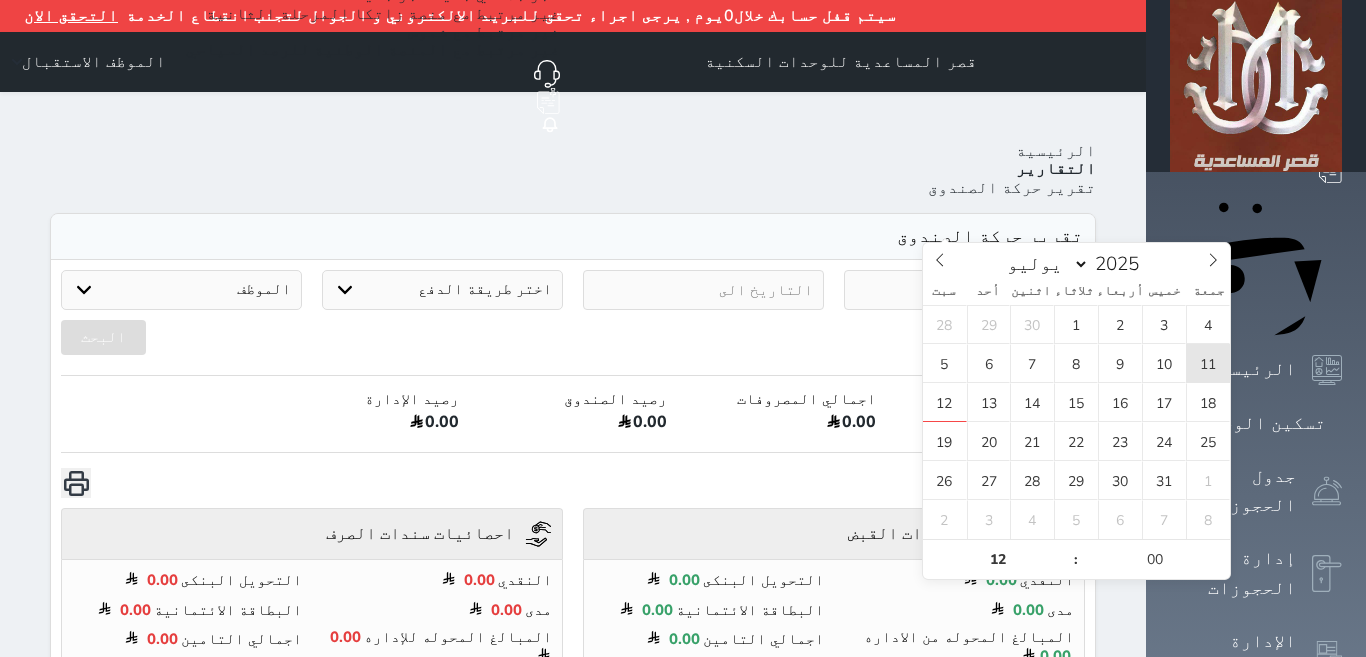 click on "11" at bounding box center (1208, 363) 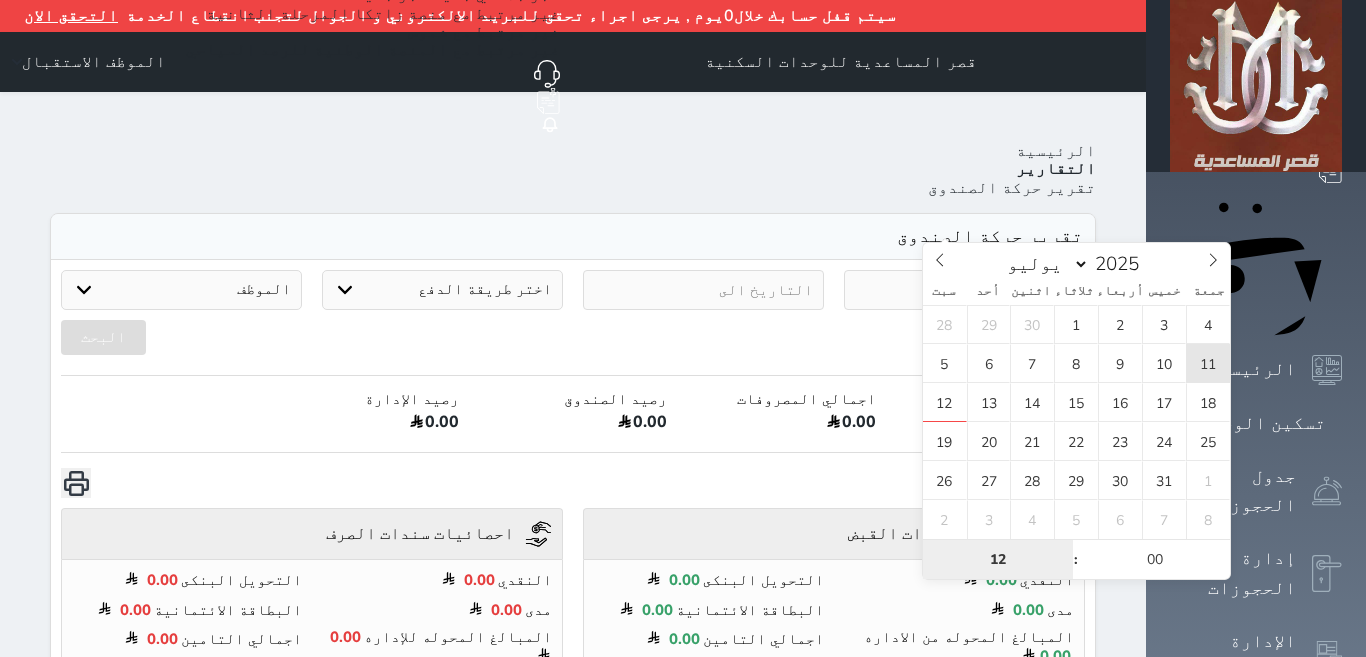 type on "2025-07-11 12:00" 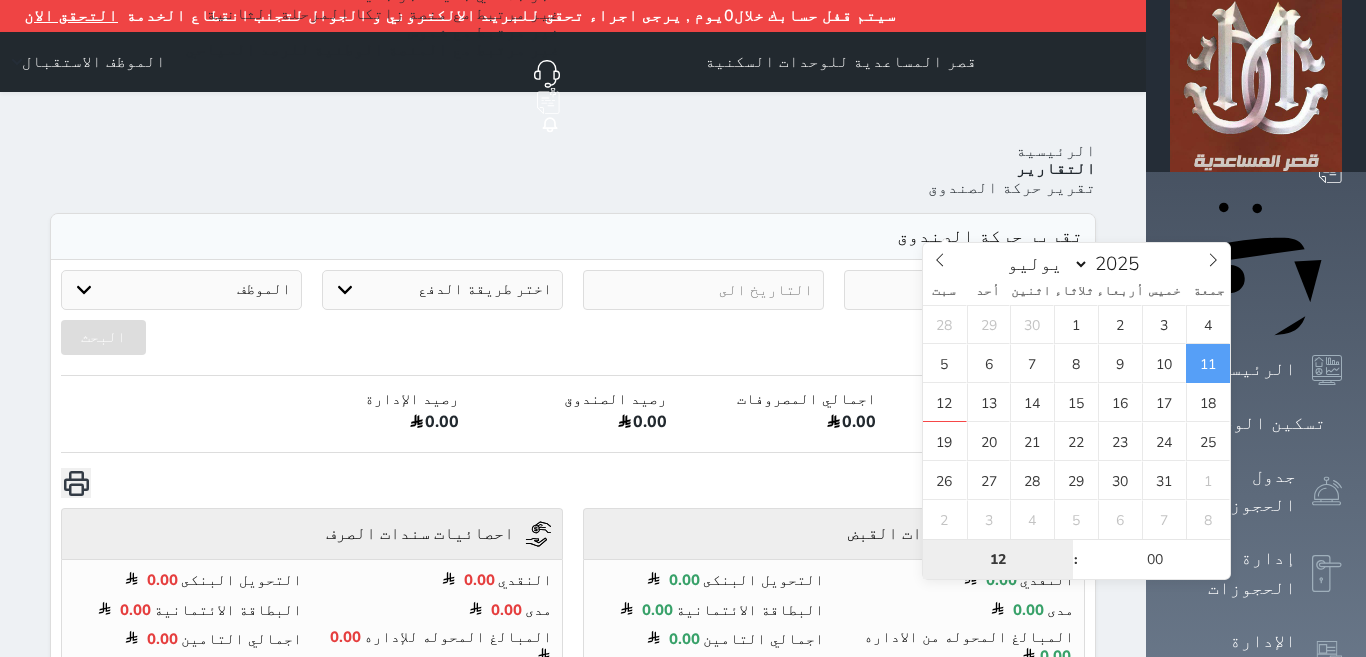 type on "6" 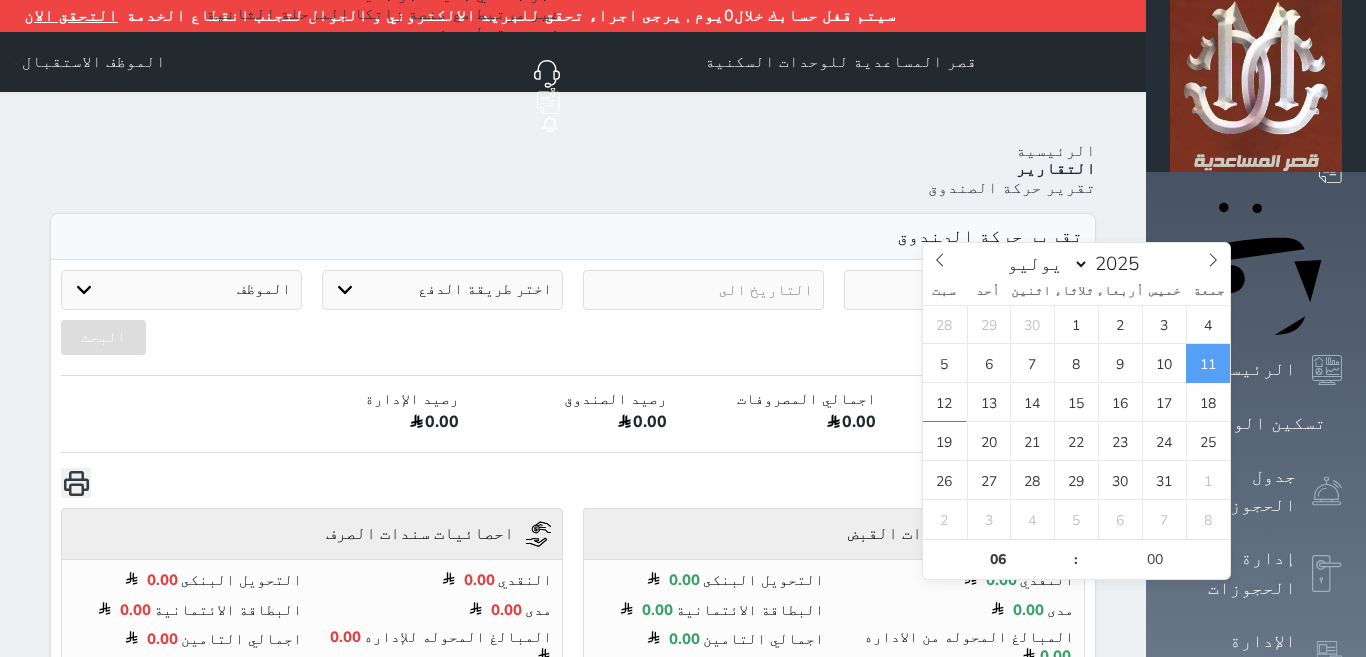 type on "[DATE] 06:00" 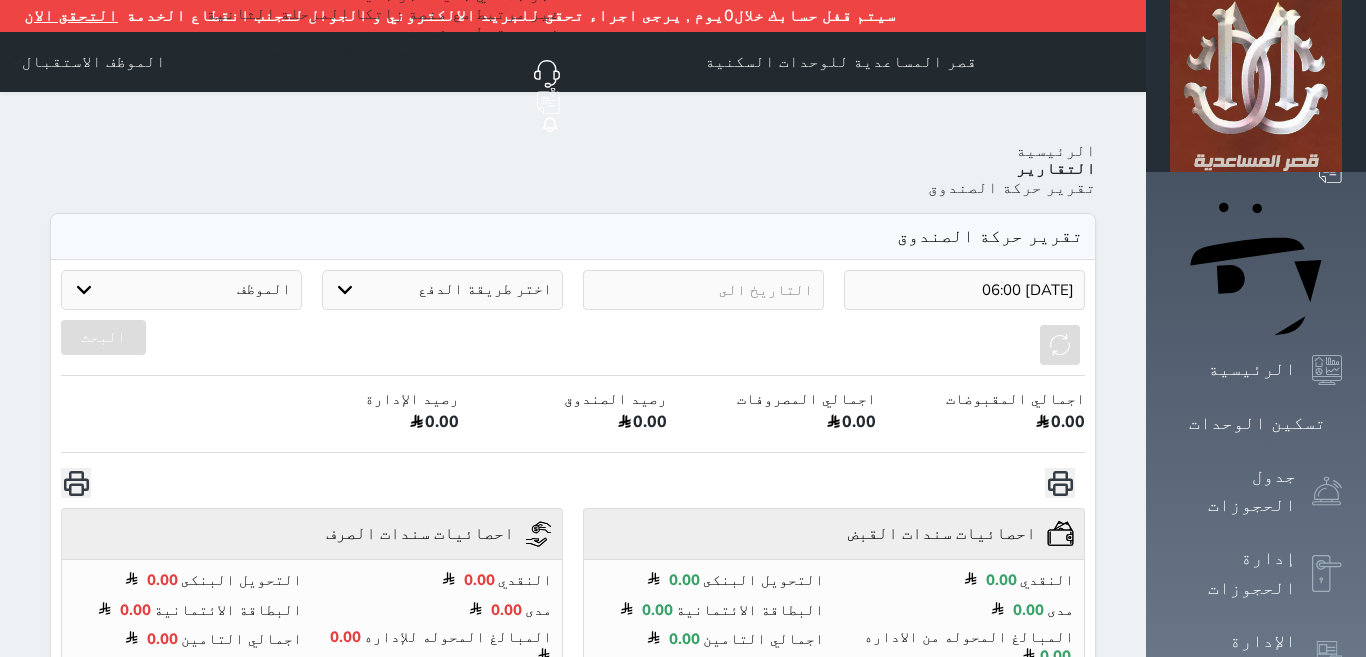 click on "البحث" at bounding box center [573, 345] 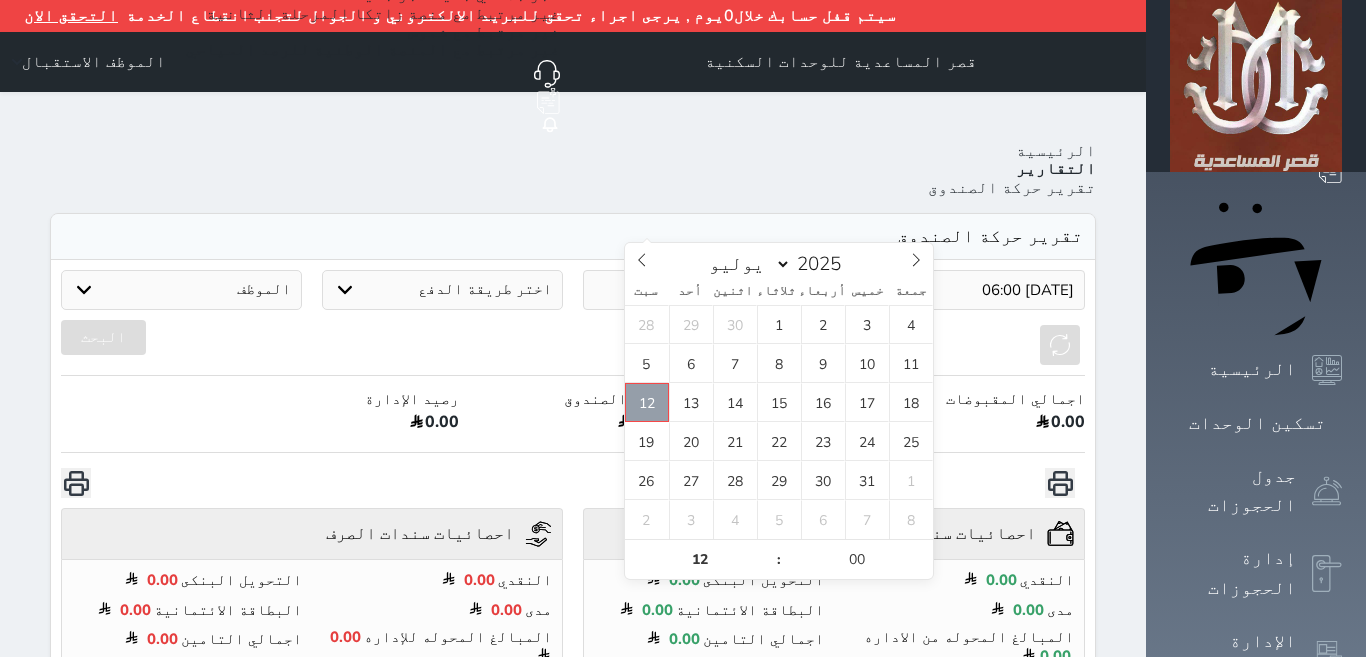 click on "12" at bounding box center (647, 402) 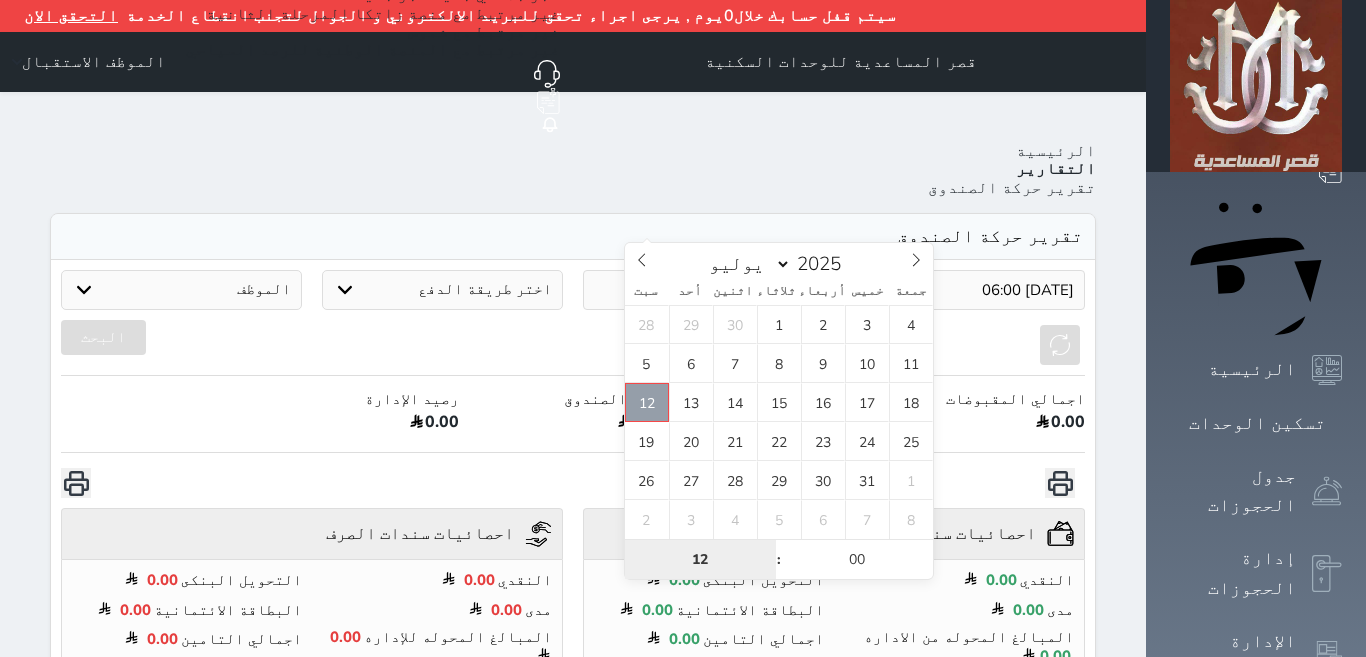 type on "2025-07-12 12:00" 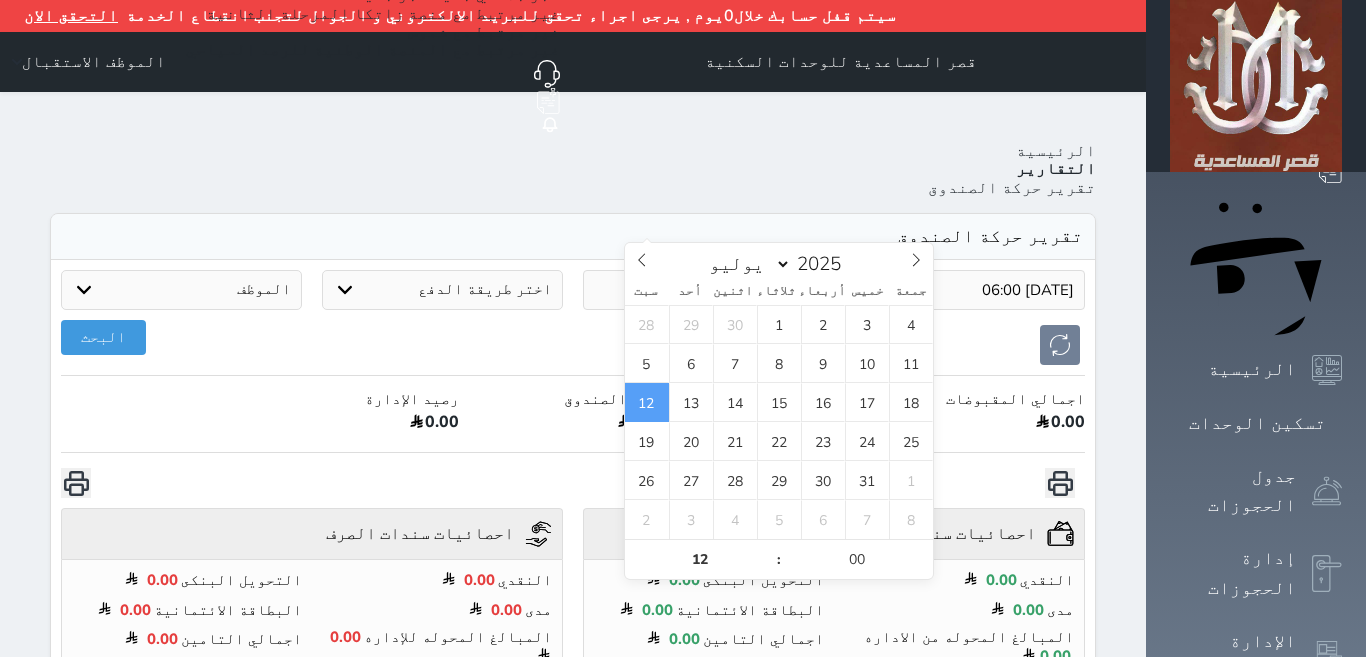 click on "2025-07-11 06:00   2025-07-12 12:00   اختر طريقة الدفع   دفع نقدى   تحويل بنكى   مدى   بطاقة ائتمان   آجل   الموظف   المساعدية omar zidan الموظف الاستقبال
البحث
اجمالي المقبوضات   0.00    اجمالي المصروفات   0.00    رصيد الصندوق   0.00    رصيد الإدارة   0.00          احصائيات سندات القبض   undefined    النقدي  0.00      التحويل البنكى  0.00      مدى  0.00      البطاقة الائتمانية  0.00      المبالغ المحوله من الاداره  0.00   اجمالي التامين  0.00     احصائيات سندات الصرف   undefined    النقدي  0.00      التحويل البنكى  0.00      مدى  0.00      البطاقة الائتمانية  0.00      المبالغ المحوله للإداره  0.00     اجمالي التامين  0.00       undefined" at bounding box center [573, 600] 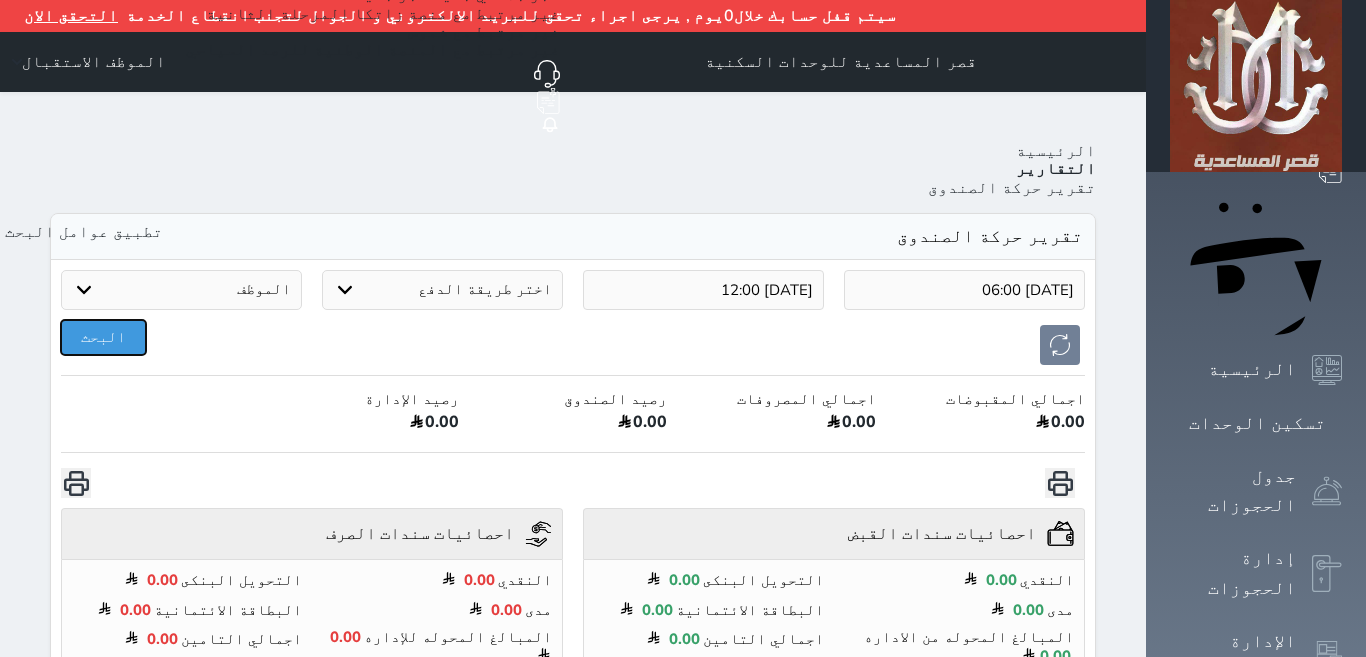 click on "البحث" at bounding box center (103, 337) 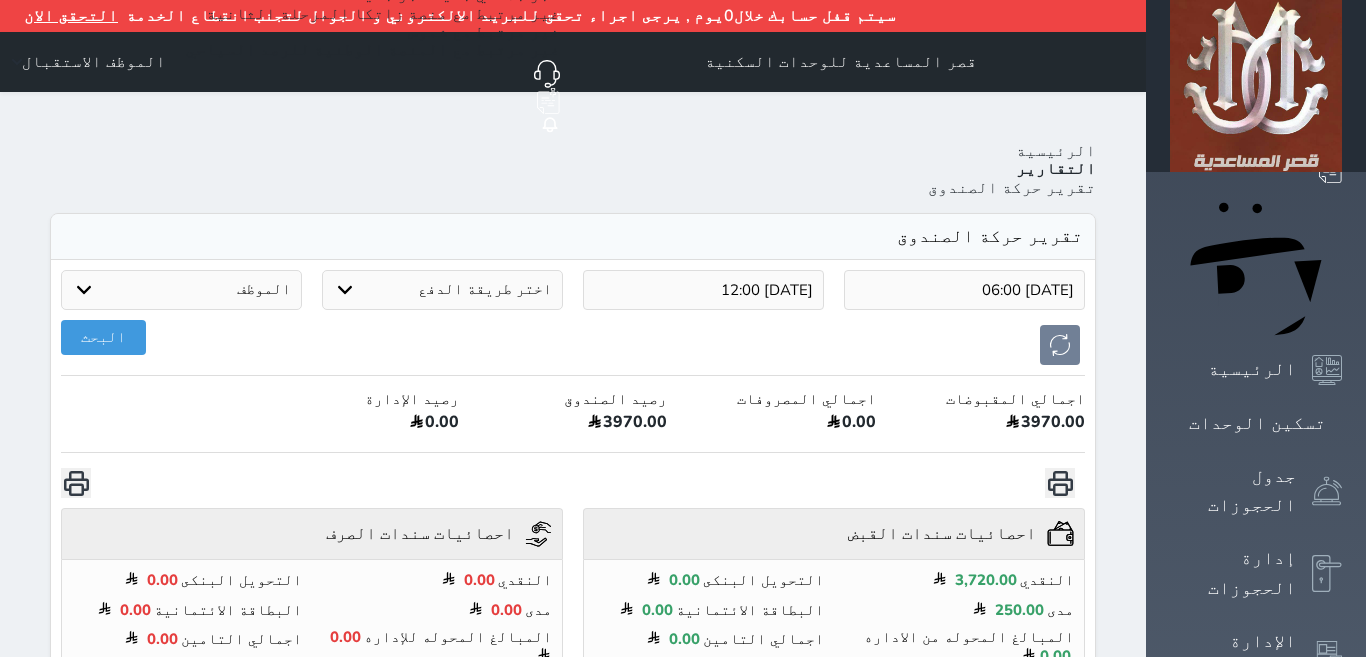 click on "[DATE] 06:00" at bounding box center [964, 290] 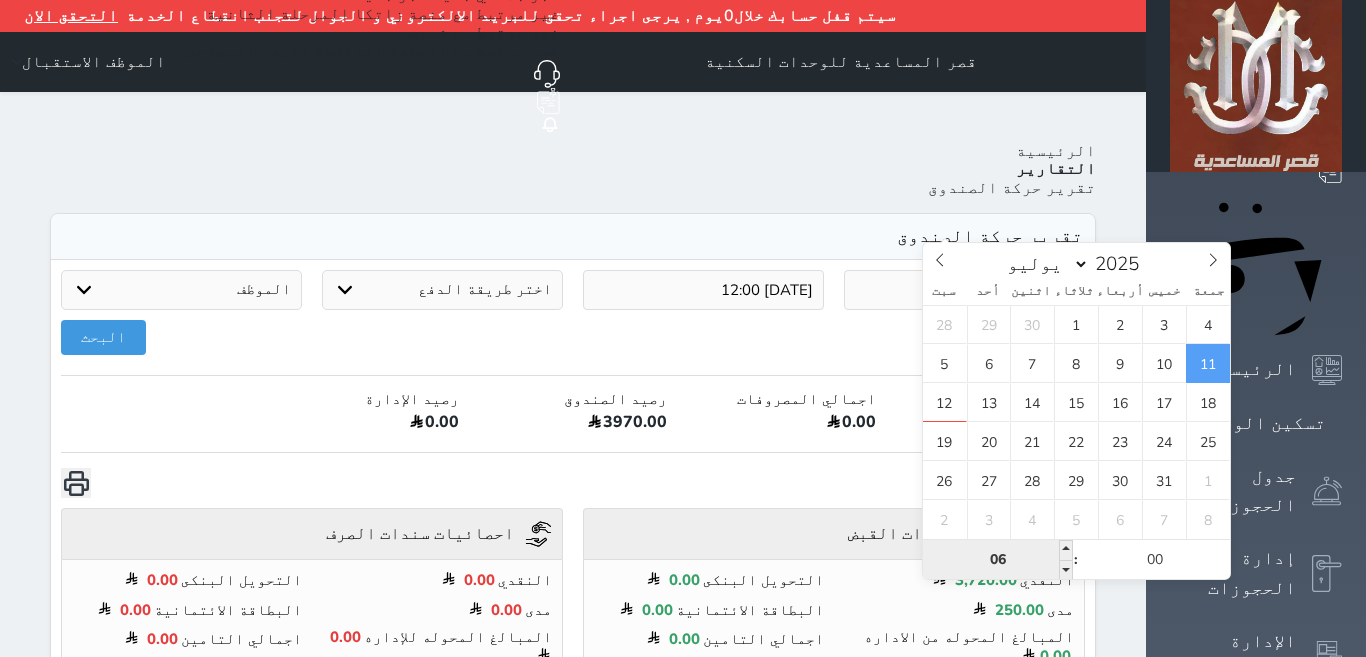 click on "06" at bounding box center (998, 560) 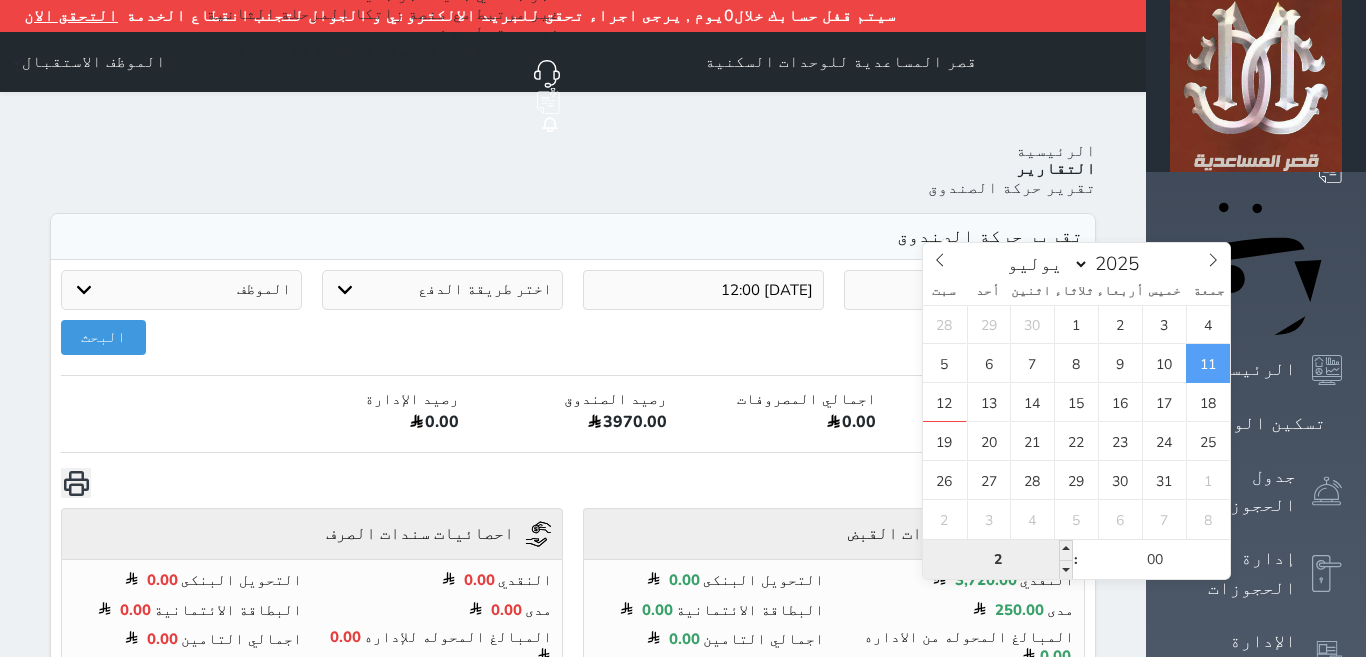 type on "21" 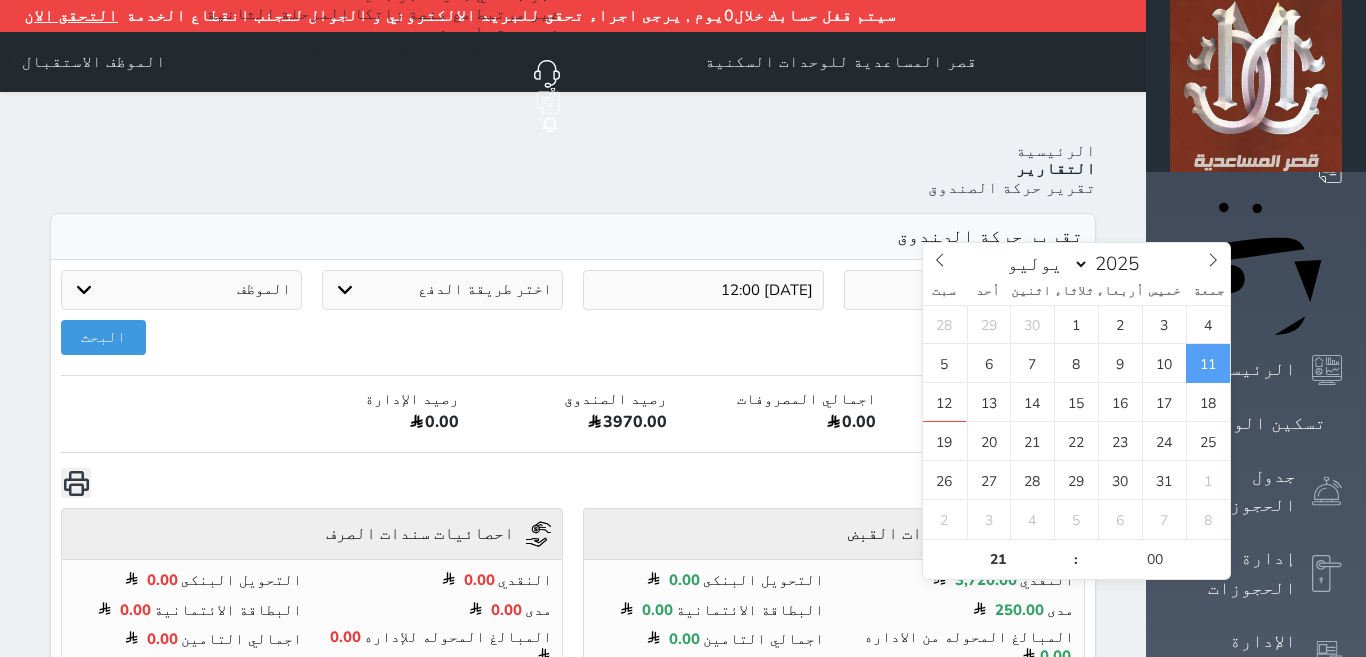 type on "2025-07-11 21:00" 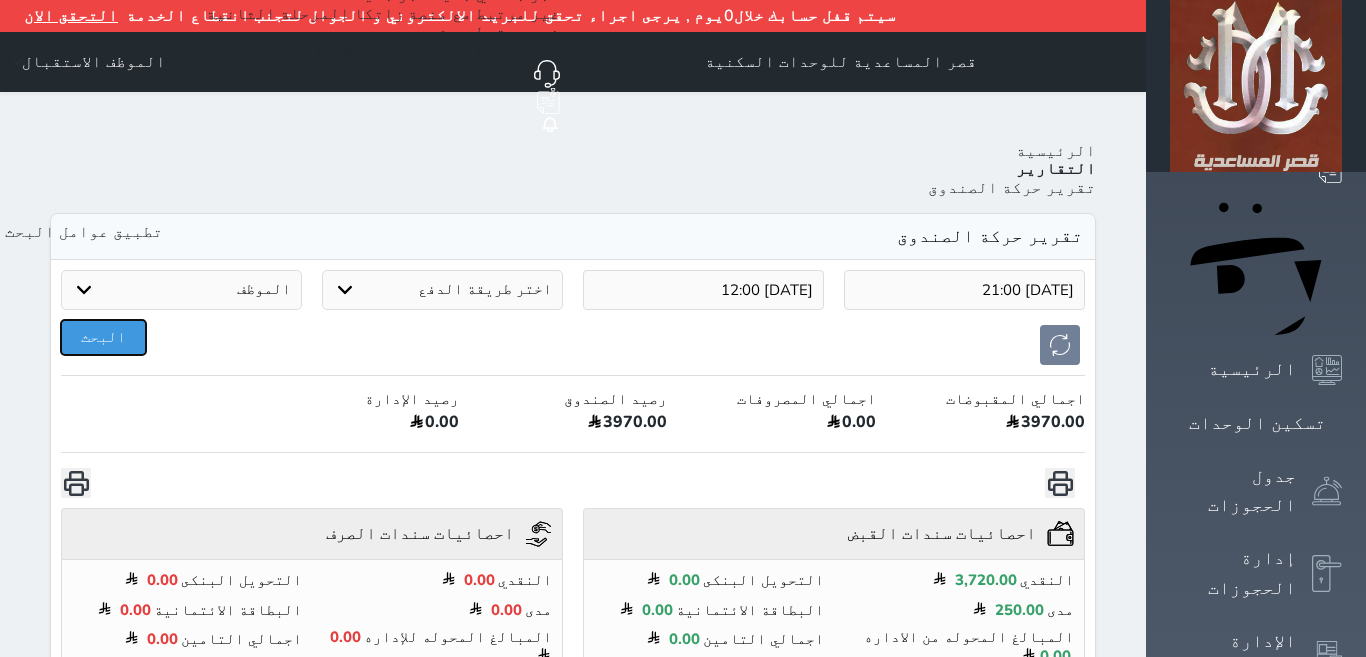 click on "البحث" at bounding box center (103, 337) 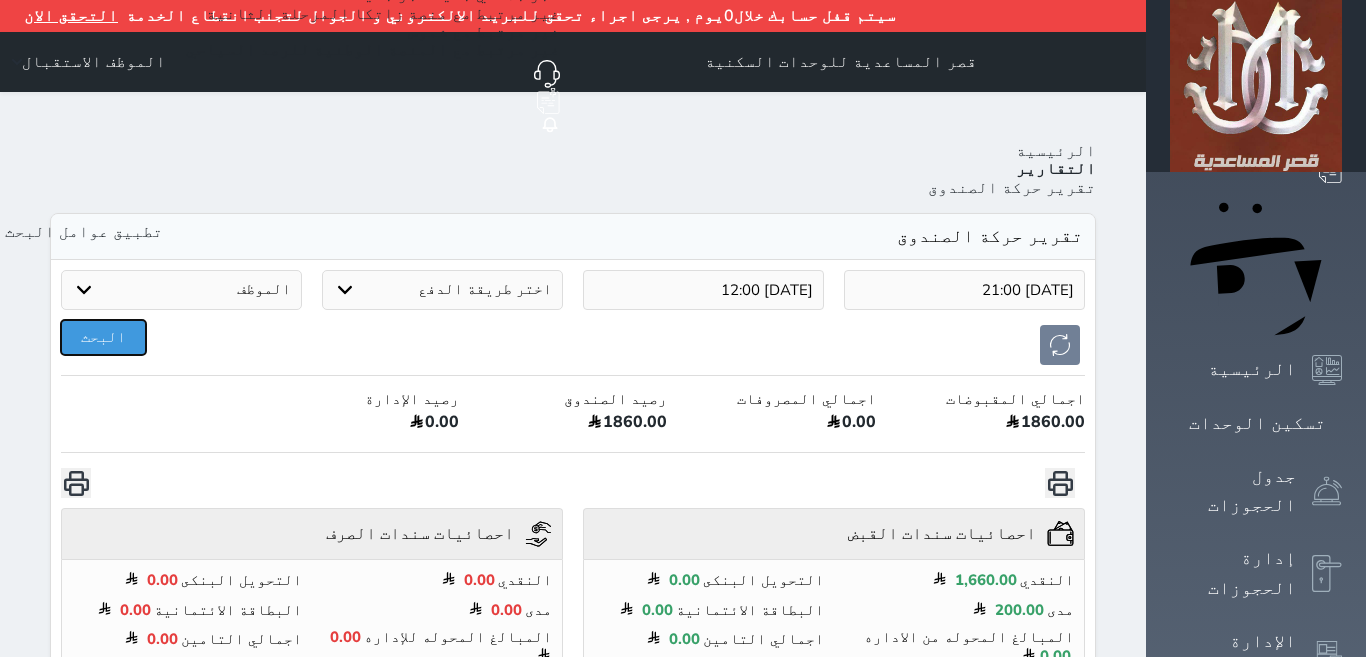 click on "البحث" at bounding box center (103, 337) 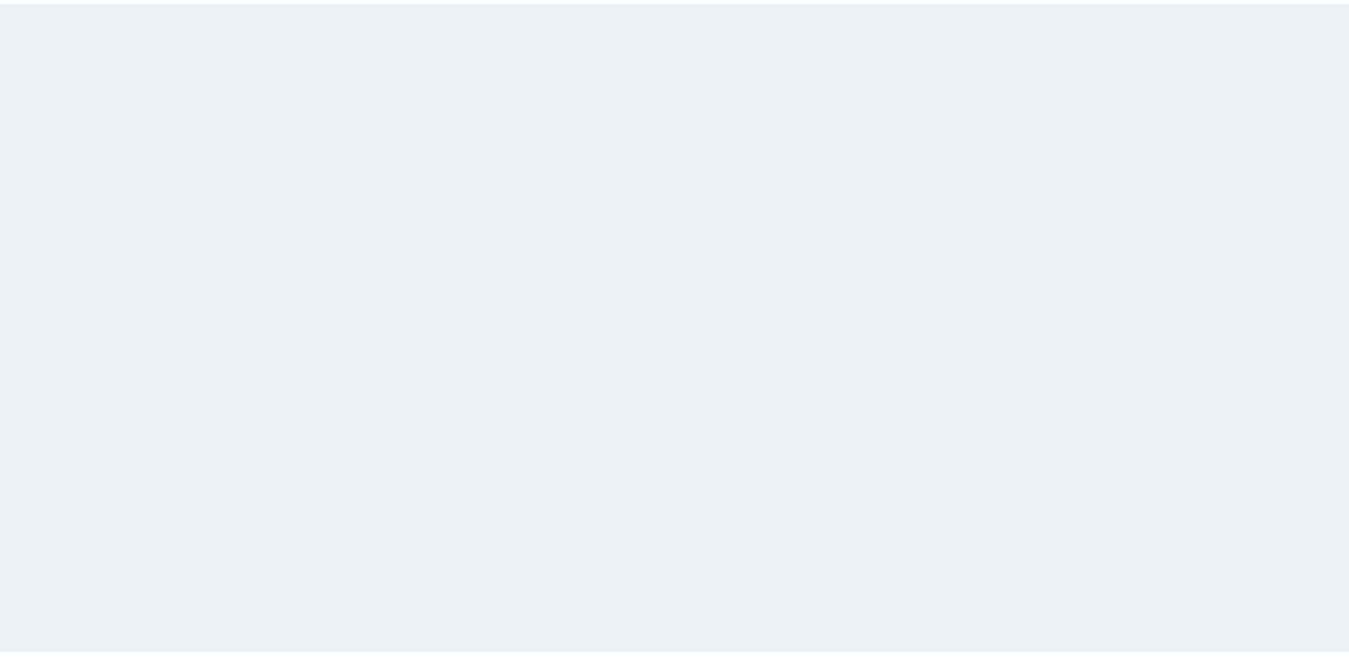 scroll, scrollTop: 0, scrollLeft: 0, axis: both 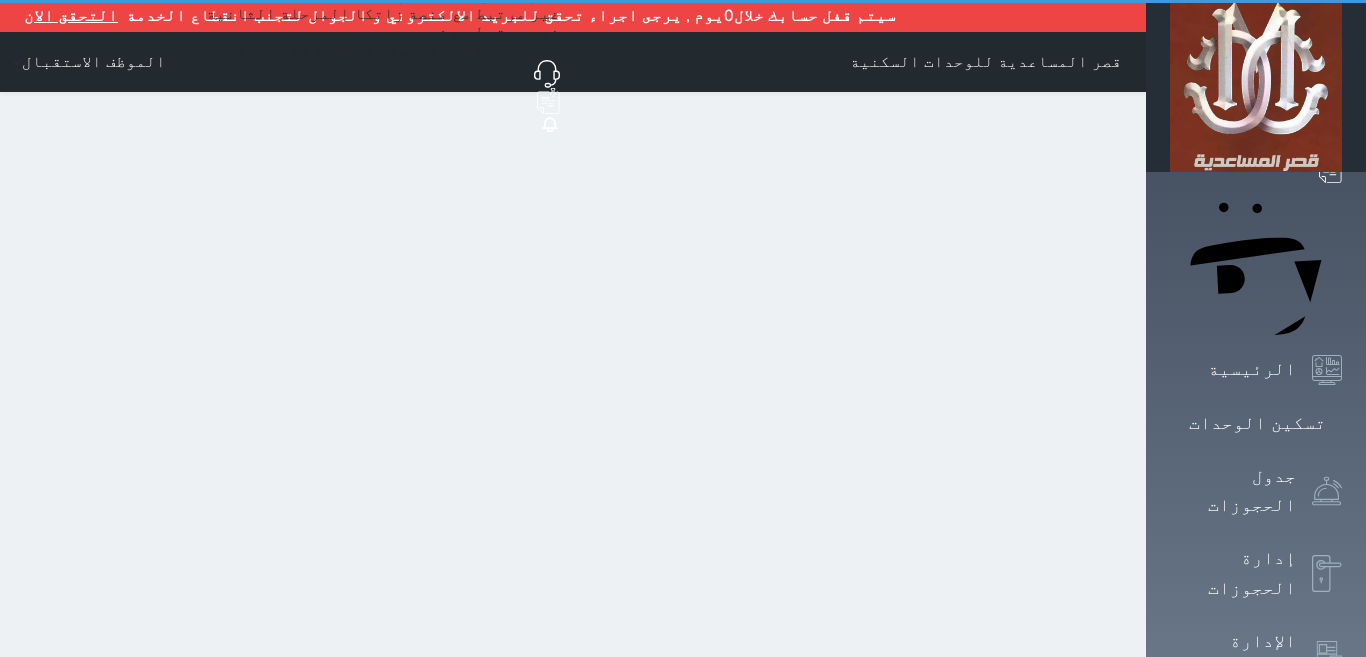 select on "6" 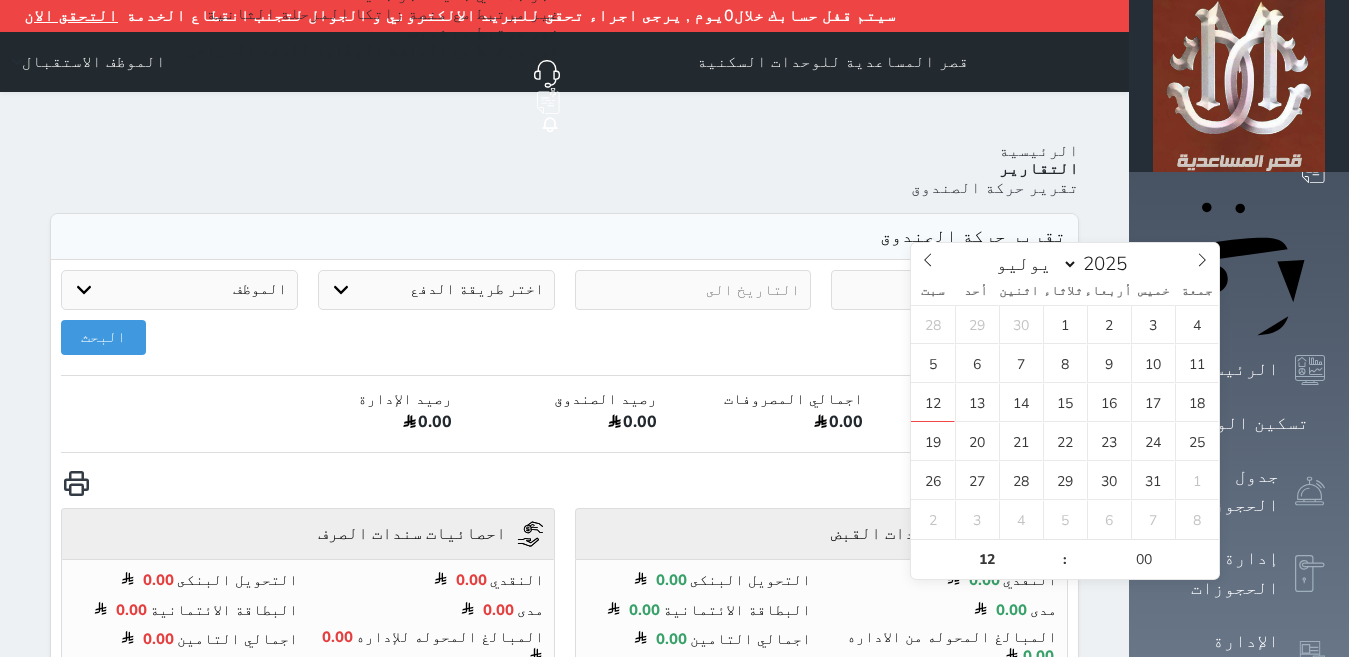 click at bounding box center [949, 290] 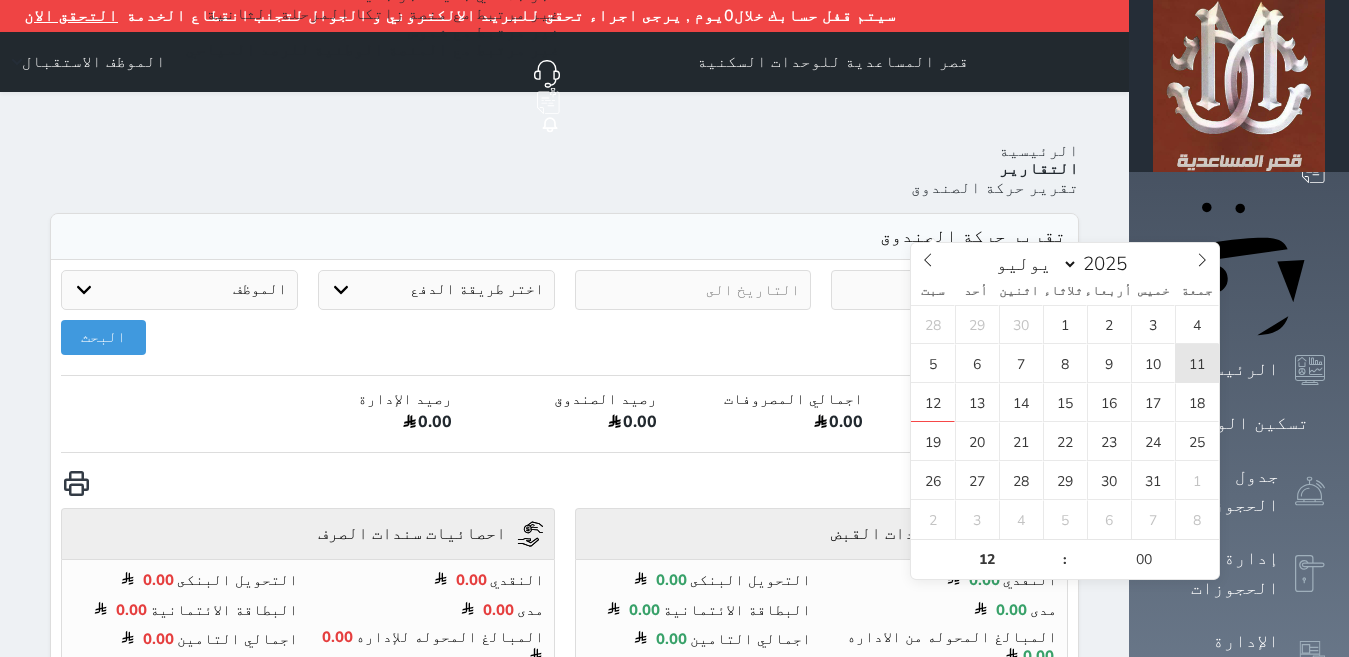 click on "11" at bounding box center [1197, 363] 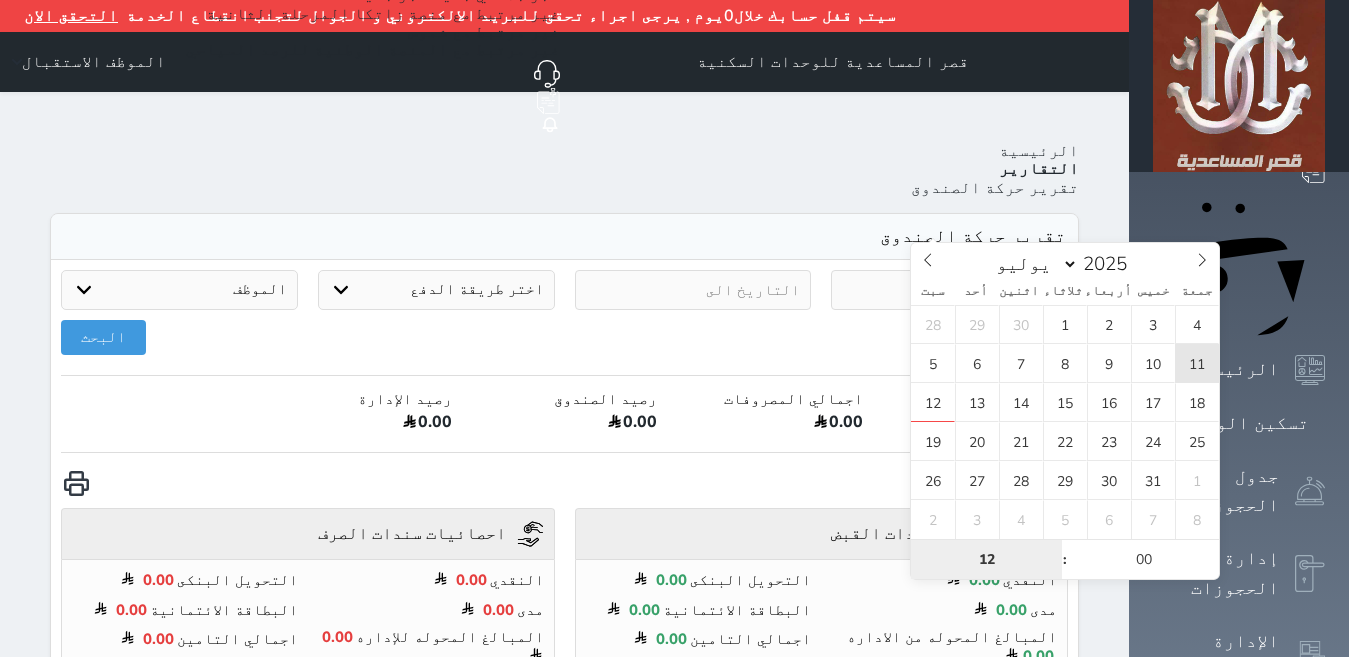 type on "2025-07-11 12:00" 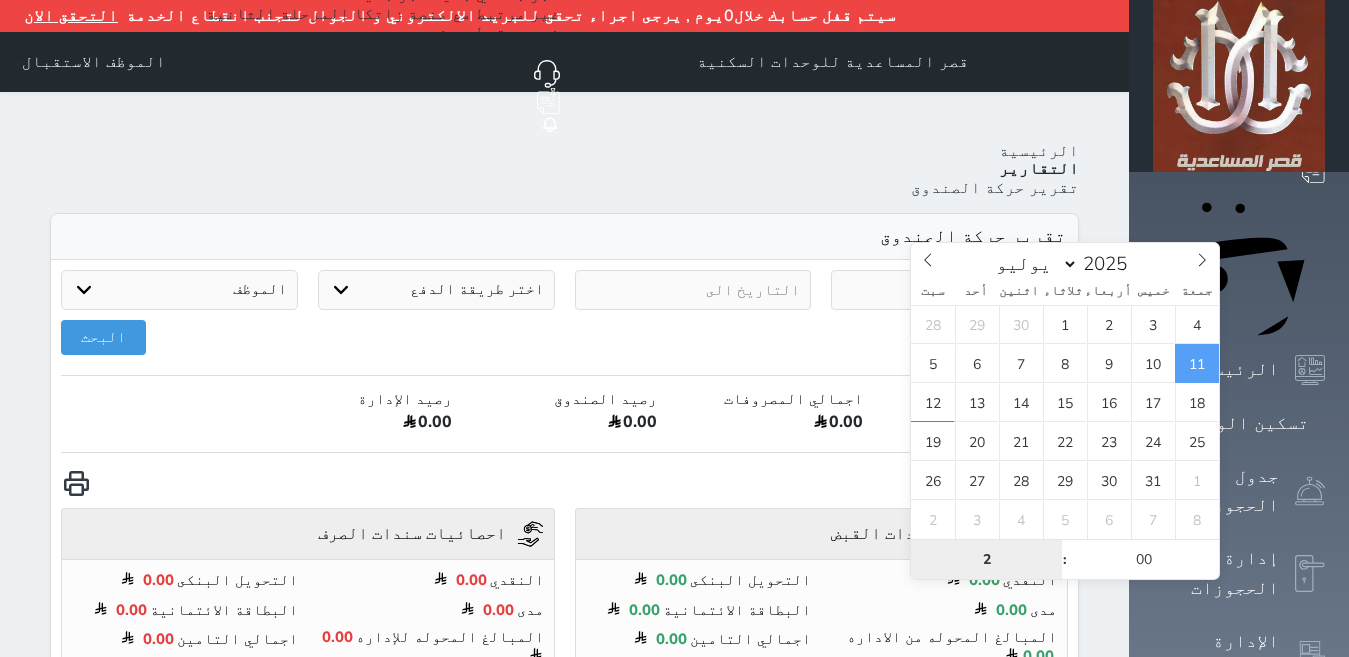 type on "21" 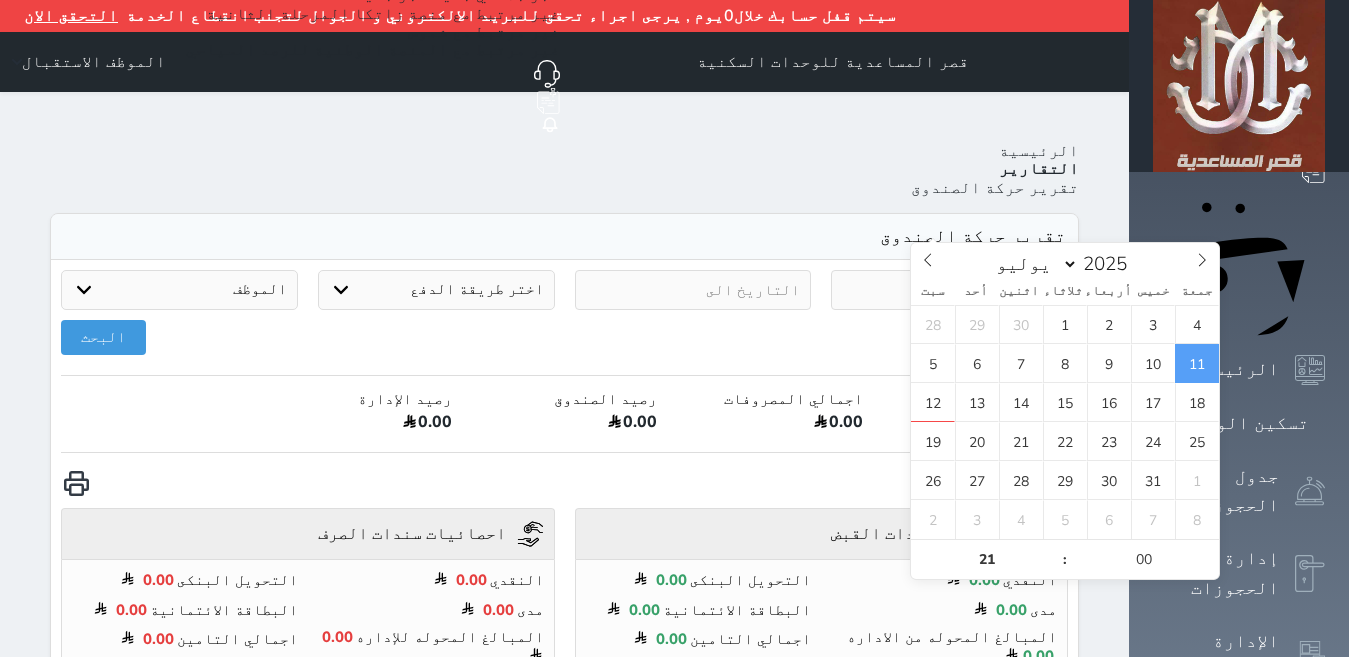 type on "2025-07-11 21:00" 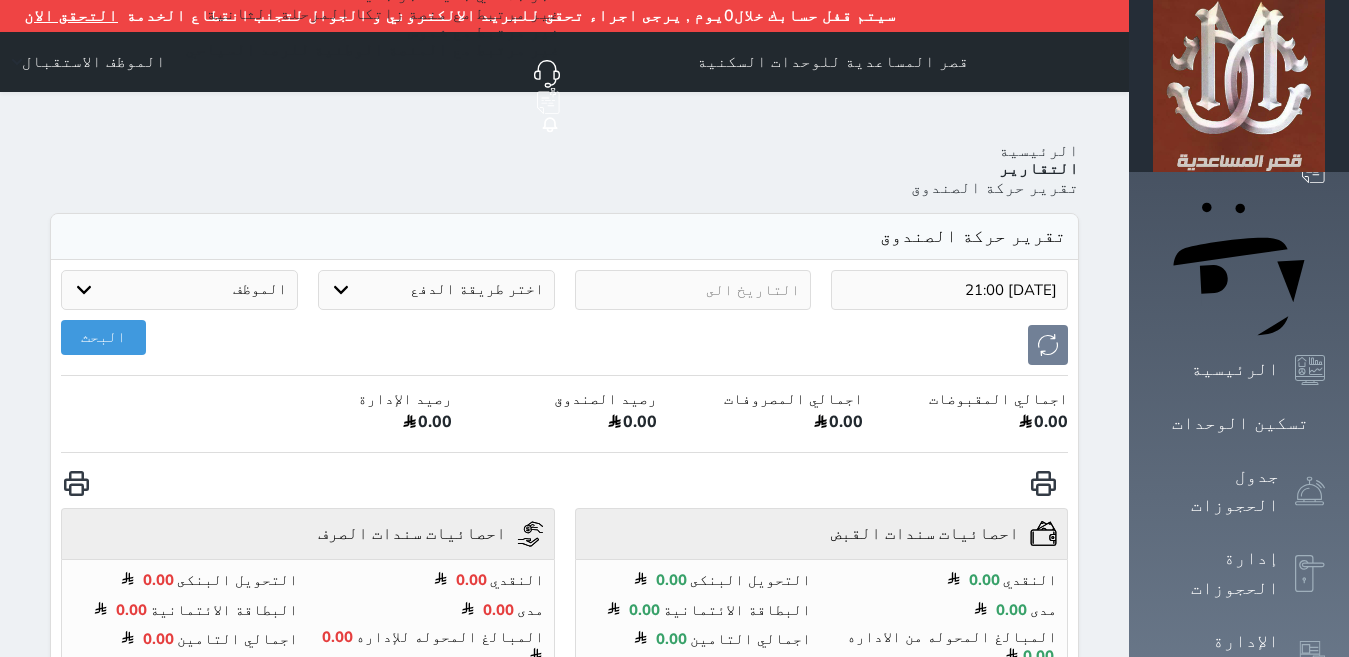 click at bounding box center (693, 290) 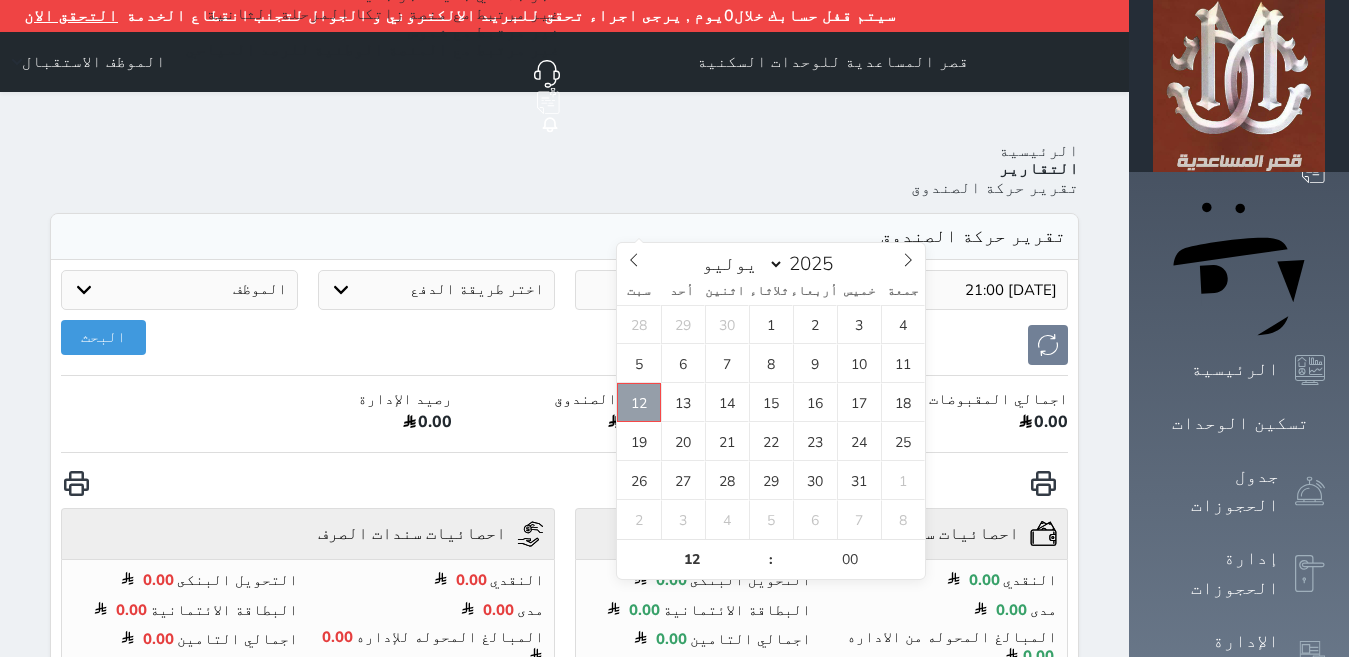 click on "12" at bounding box center [639, 402] 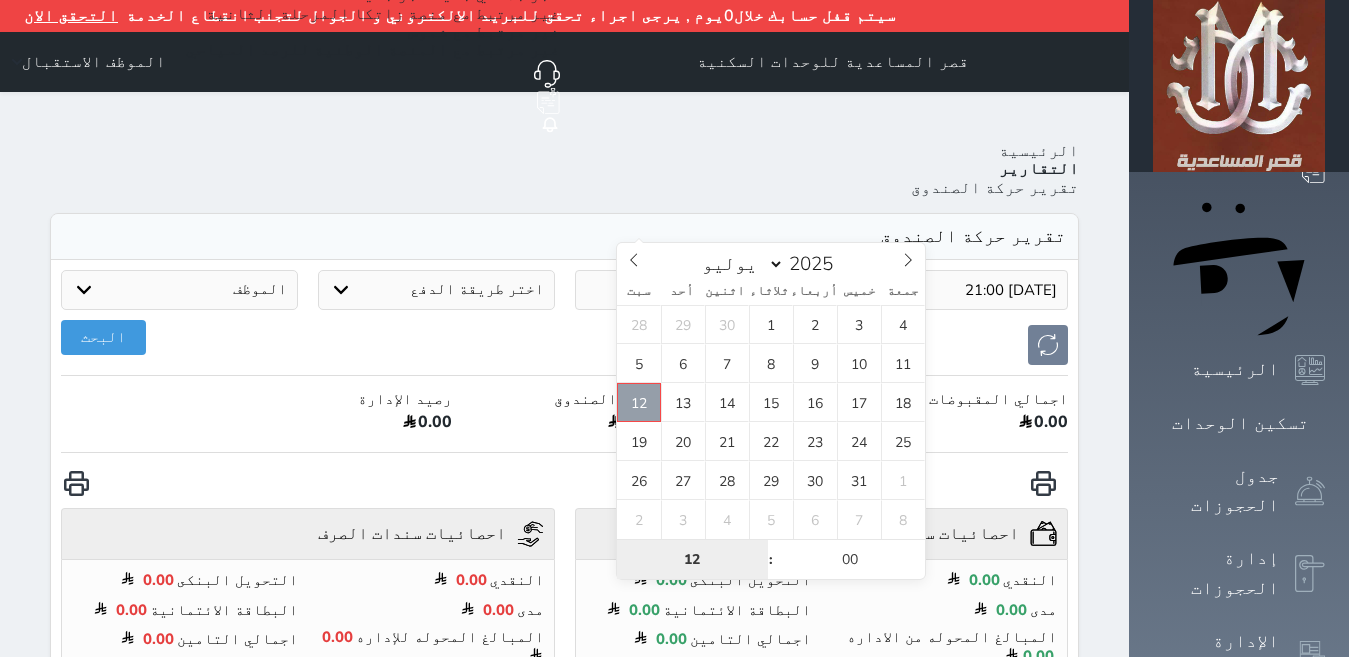 type on "2025-07-12 12:00" 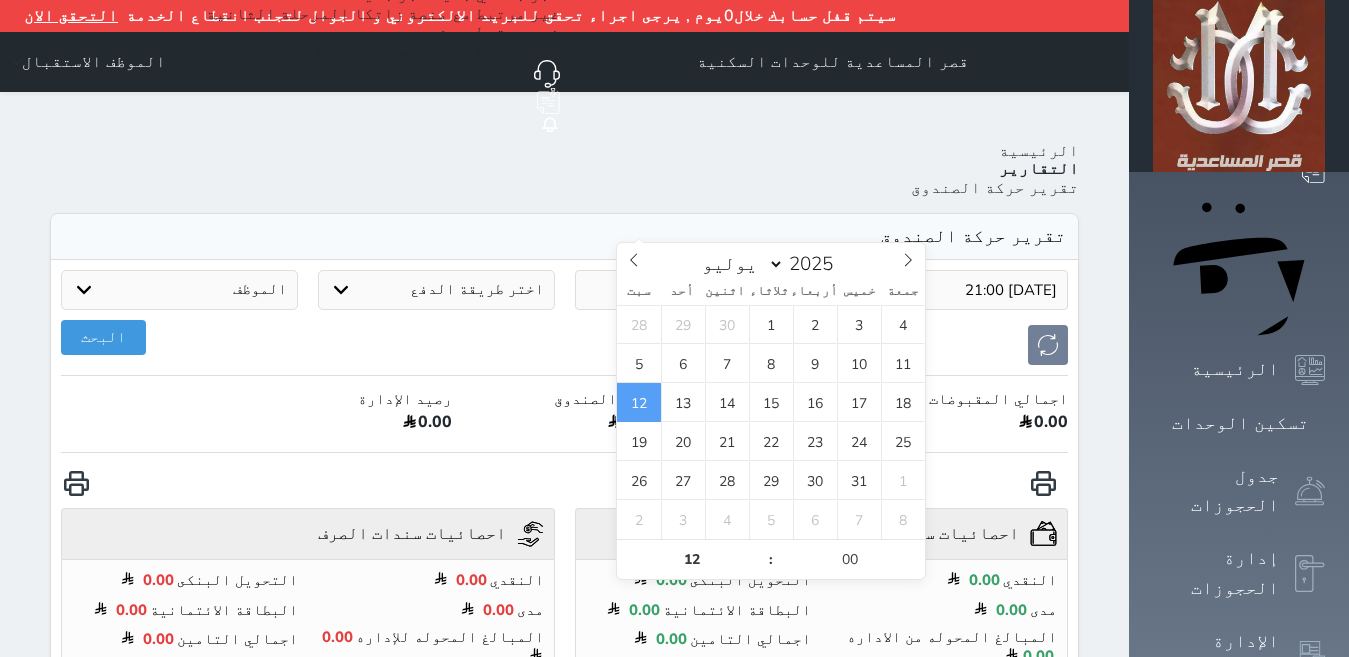 click on "2025-07-11 21:00   2025-07-12 12:00   اختر طريقة الدفع   دفع نقدى   تحويل بنكى   مدى   بطاقة ائتمان   آجل   الموظف   المساعدية omar zidan الموظف الاستقبال
البحث
اجمالي المقبوضات   0.00    اجمالي المصروفات   0.00    رصيد الصندوق   0.00    رصيد الإدارة   0.00          احصائيات سندات القبض   undefined    النقدي  0.00      التحويل البنكى  0.00      مدى  0.00      البطاقة الائتمانية  0.00      المبالغ المحوله من الاداره  0.00   اجمالي التامين  0.00     احصائيات سندات الصرف   undefined    النقدي  0.00      التحويل البنكى  0.00      مدى  0.00      البطاقة الائتمانية  0.00      المبالغ المحوله للإداره  0.00     اجمالي التامين  0.00       undefined" at bounding box center [564, 600] 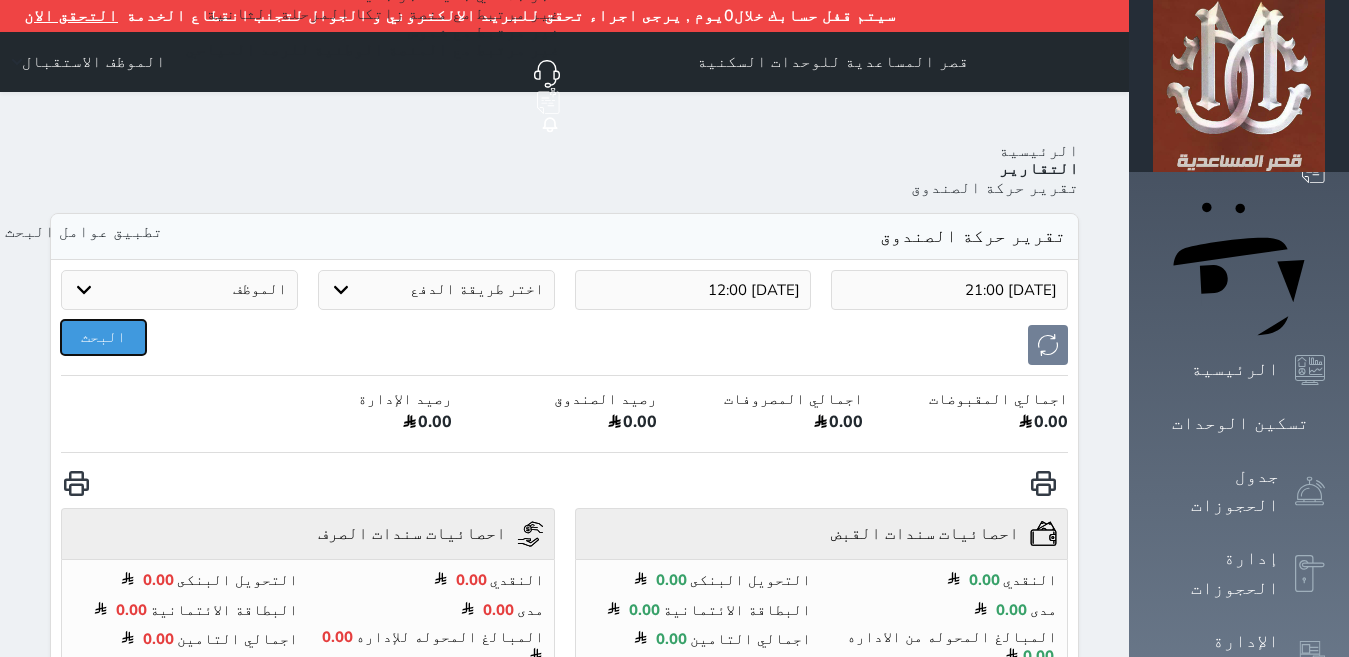 click on "البحث" at bounding box center (103, 337) 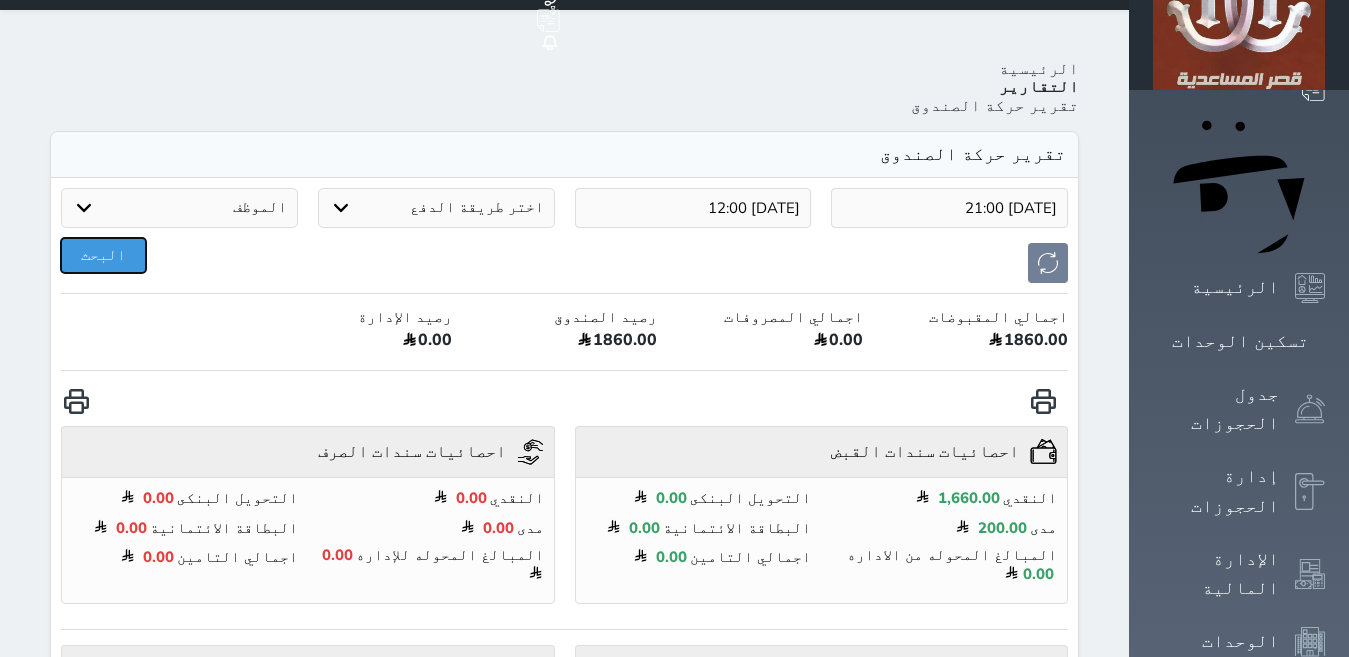scroll, scrollTop: 21, scrollLeft: 0, axis: vertical 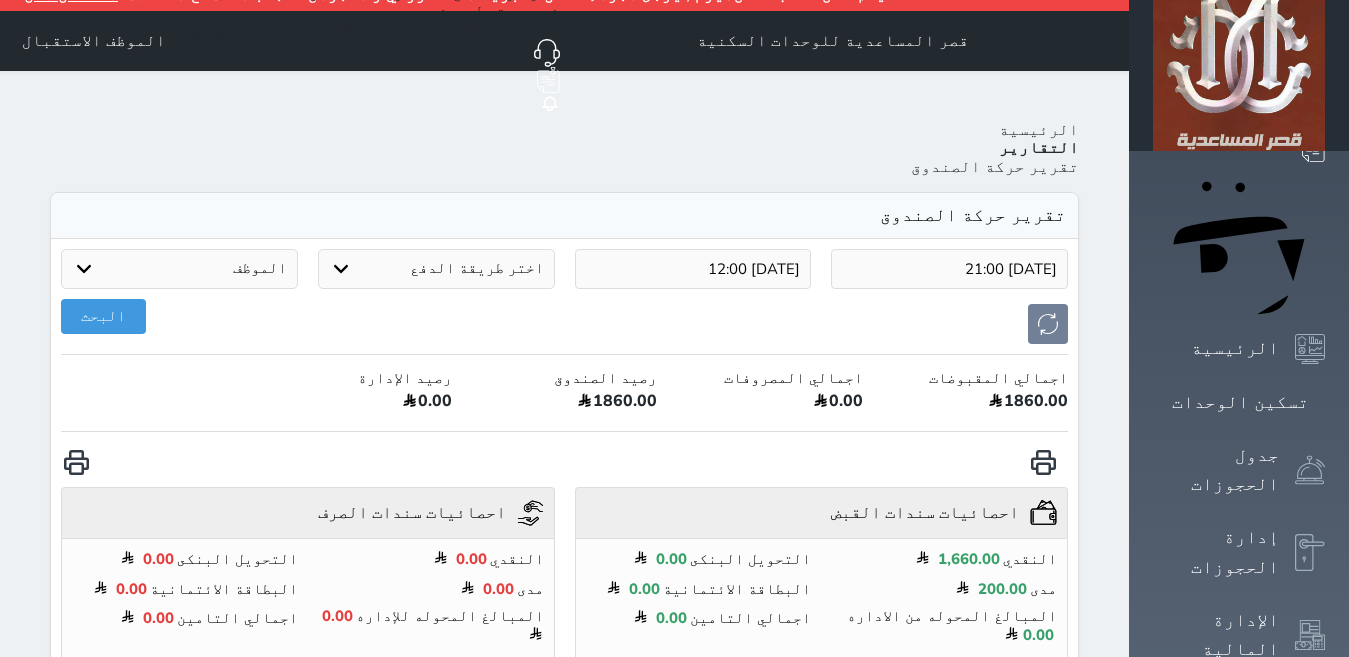 click on "2025-07-11 21:00" at bounding box center (949, 269) 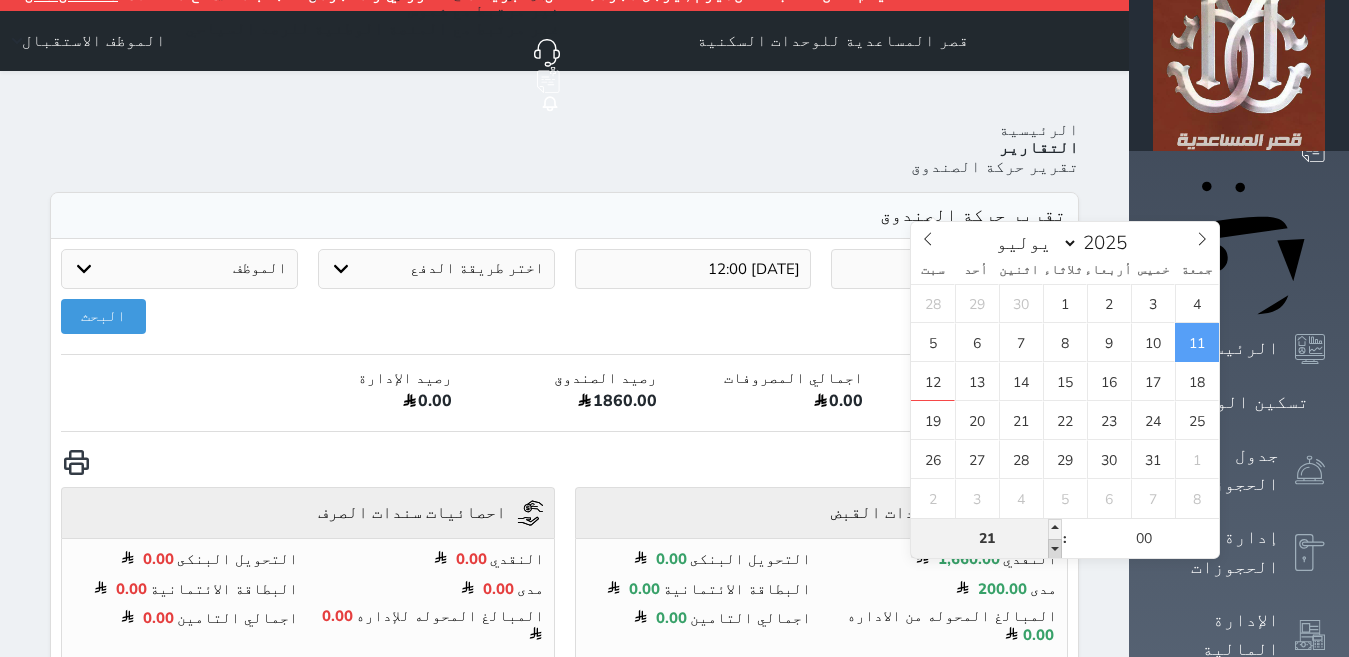 click at bounding box center [1055, 549] 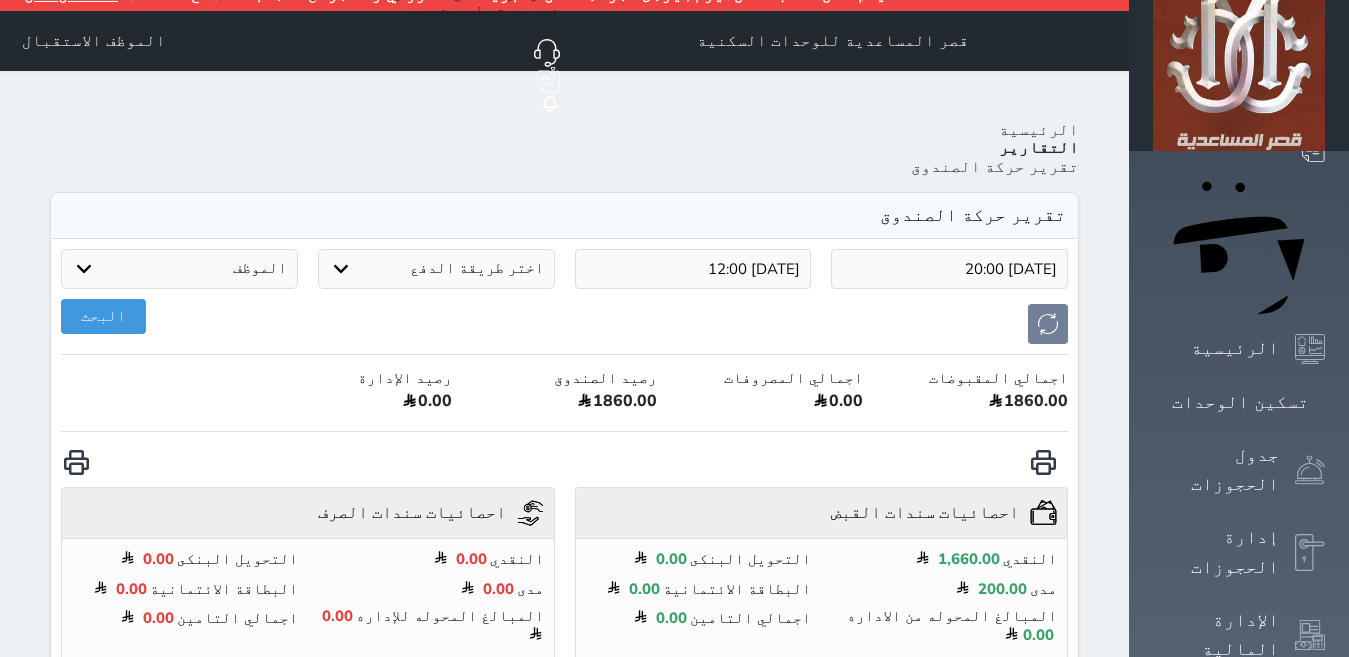 click on "البحث" at bounding box center (564, 324) 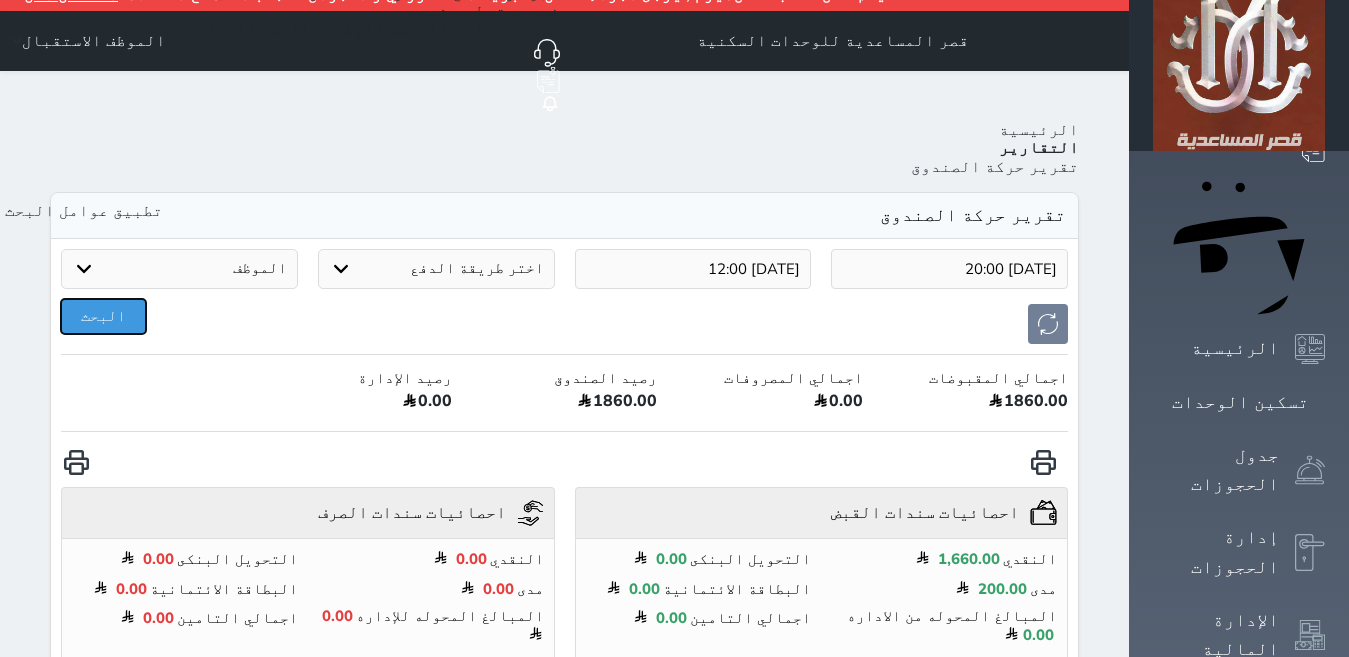 click on "البحث" at bounding box center (103, 316) 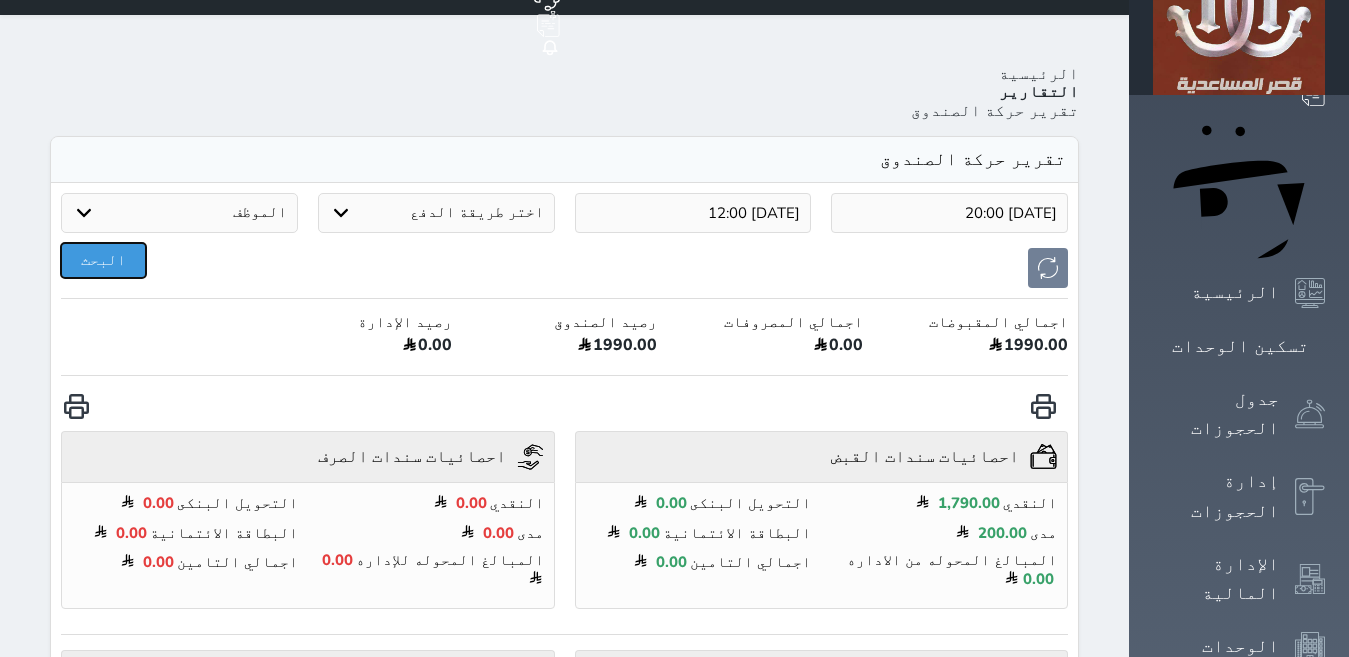 scroll, scrollTop: 0, scrollLeft: 0, axis: both 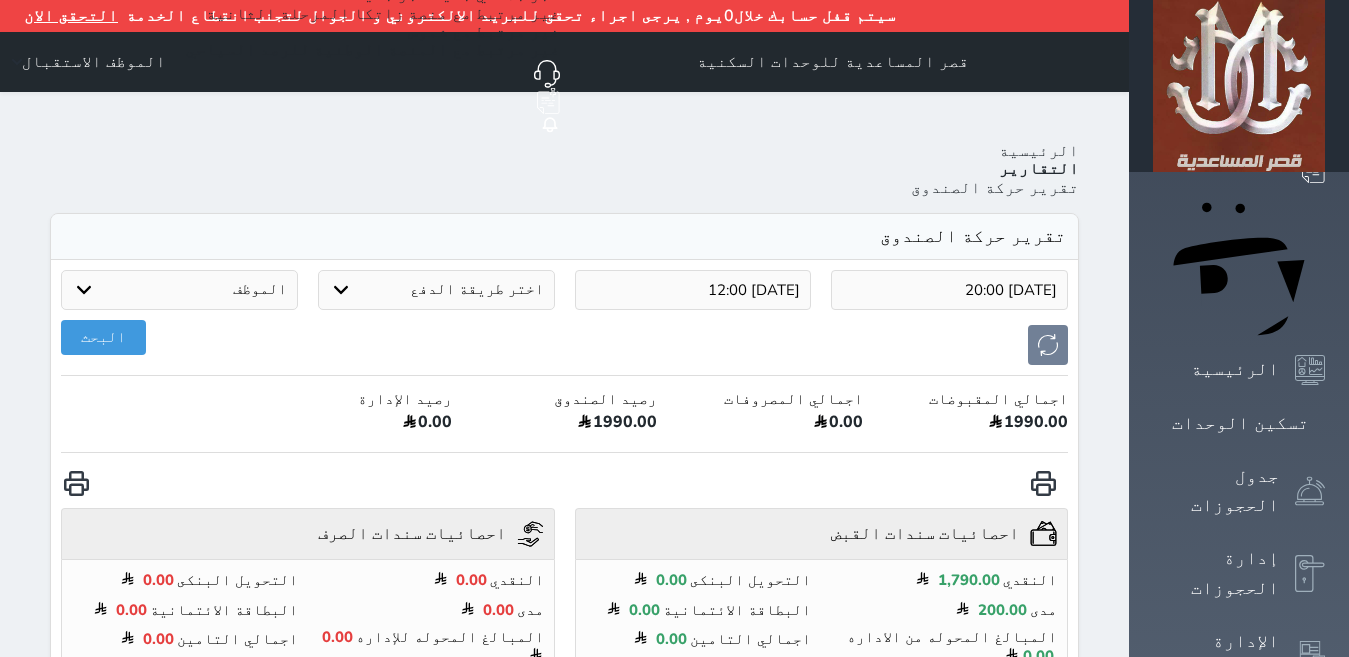 click on "2025-07-11 20:00" at bounding box center (949, 290) 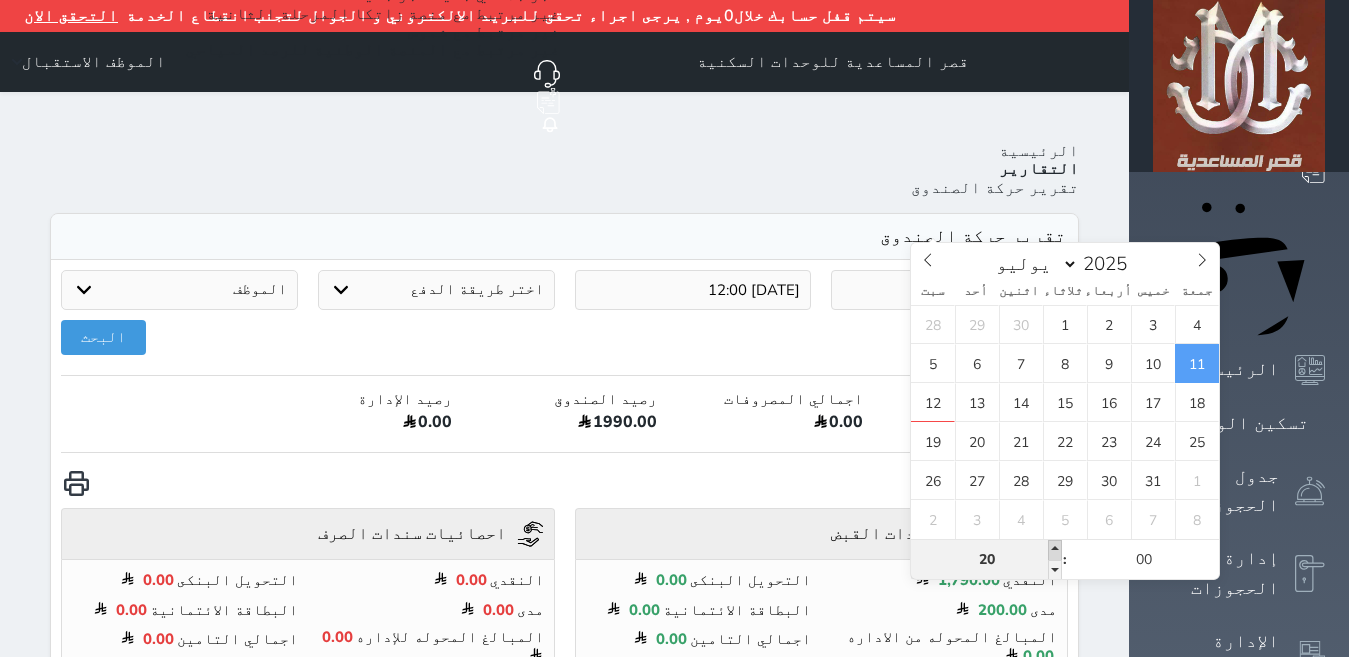 click at bounding box center (1055, 550) 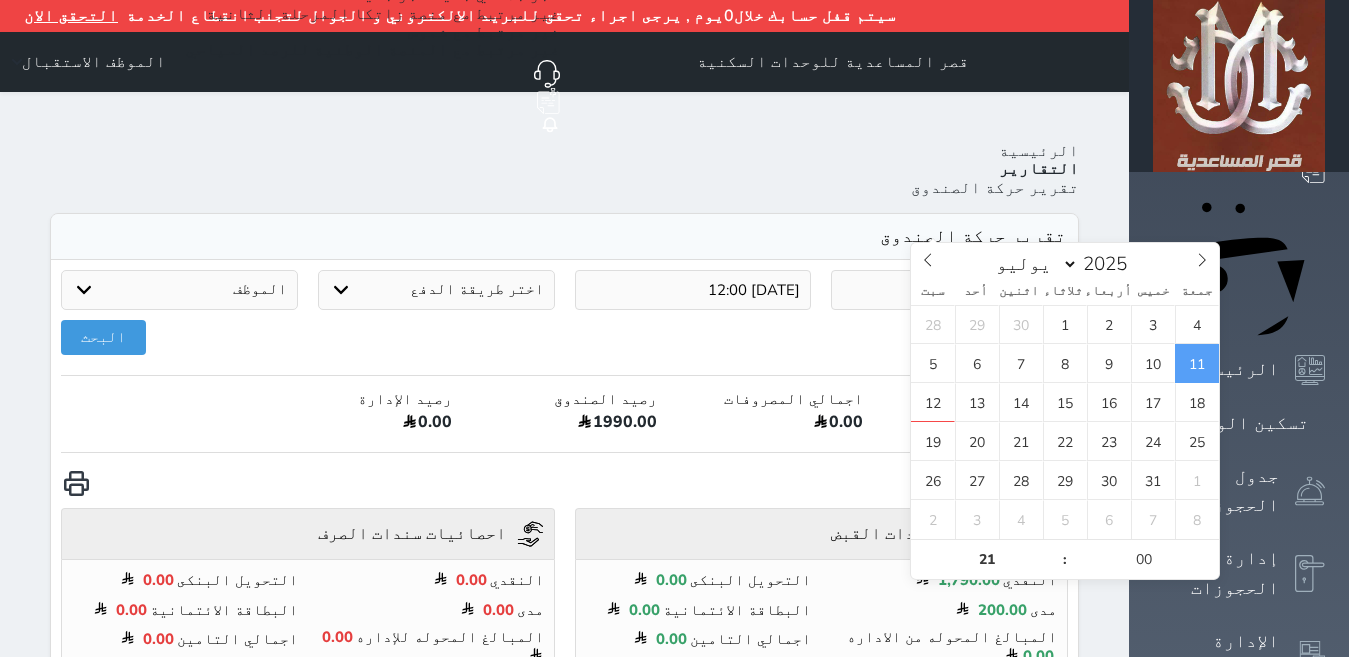 click on "2025-07-11 21:00   2025-07-12 12:00   اختر طريقة الدفع   دفع نقدى   تحويل بنكى   مدى   بطاقة ائتمان   آجل   الموظف   المساعدية omar zidan الموظف الاستقبال
البحث
اجمالي المقبوضات   1990.00    اجمالي المصروفات   0.00    رصيد الصندوق   1990.00    رصيد الإدارة   0.00          احصائيات سندات القبض   undefined    النقدي  1,790.00      التحويل البنكى  0.00      مدى  200.00      البطاقة الائتمانية  0.00      المبالغ المحوله من الاداره  0.00   اجمالي التامين  0.00     احصائيات سندات الصرف   undefined    النقدي  0.00      التحويل البنكى  0.00      مدى  0.00      البطاقة الائتمانية  0.00      المبالغ المحوله للإداره  0.00     اجمالي التامين  0.00" at bounding box center [564, 1153] 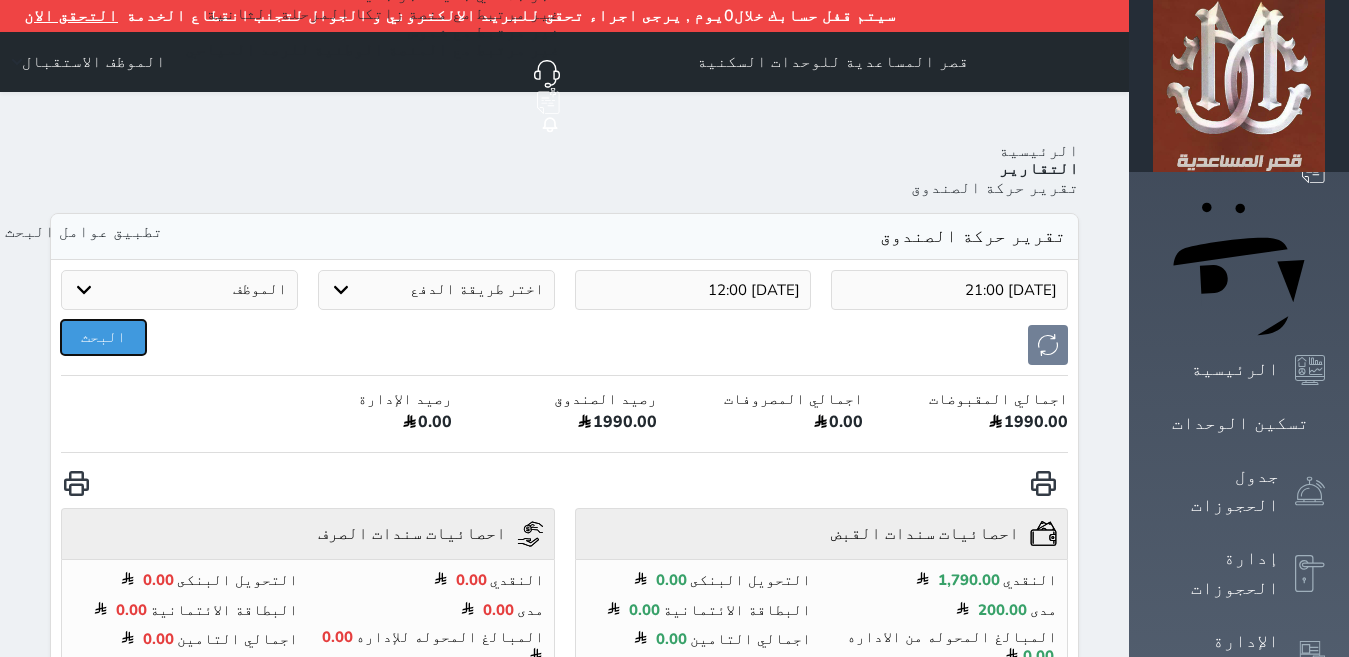 click on "البحث" at bounding box center [103, 337] 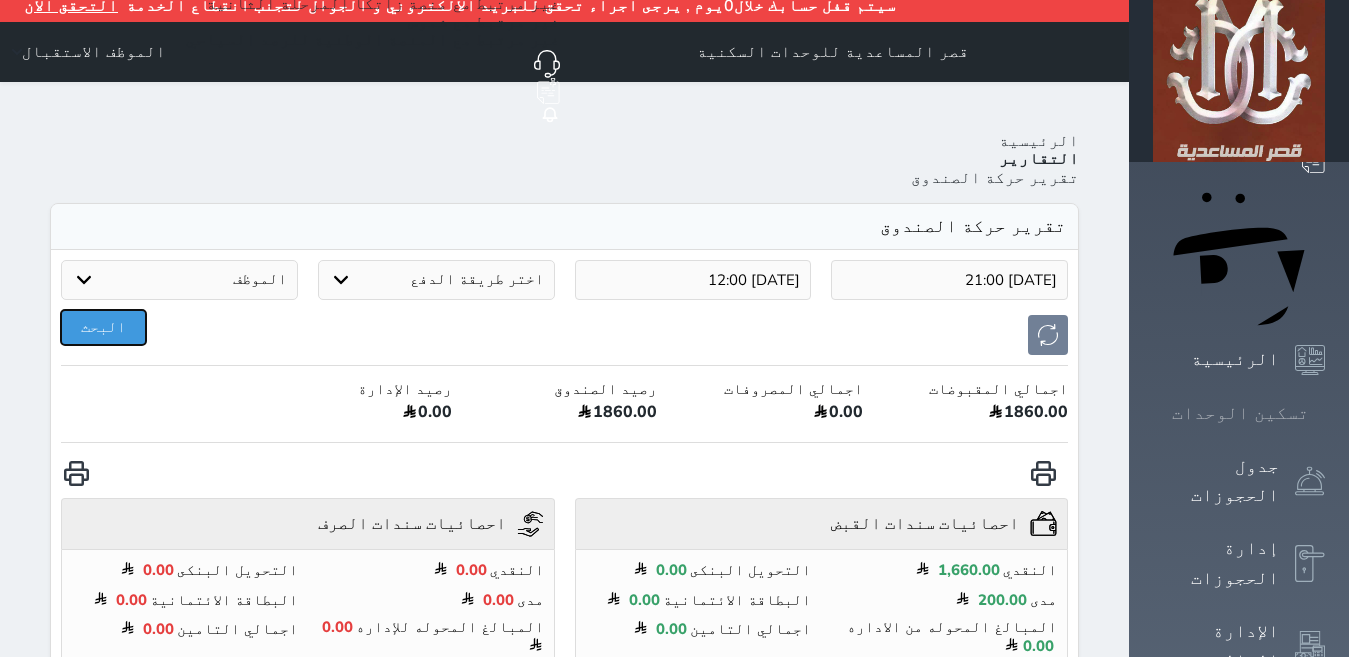 scroll, scrollTop: 0, scrollLeft: 0, axis: both 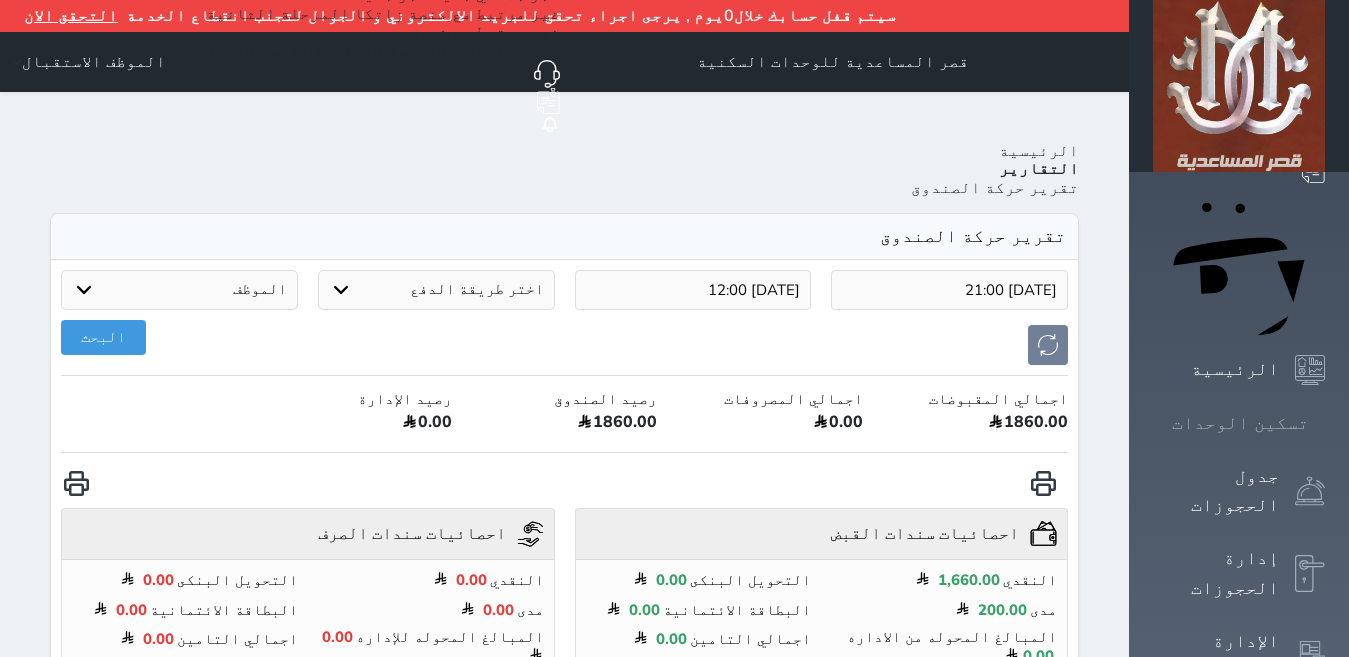 click 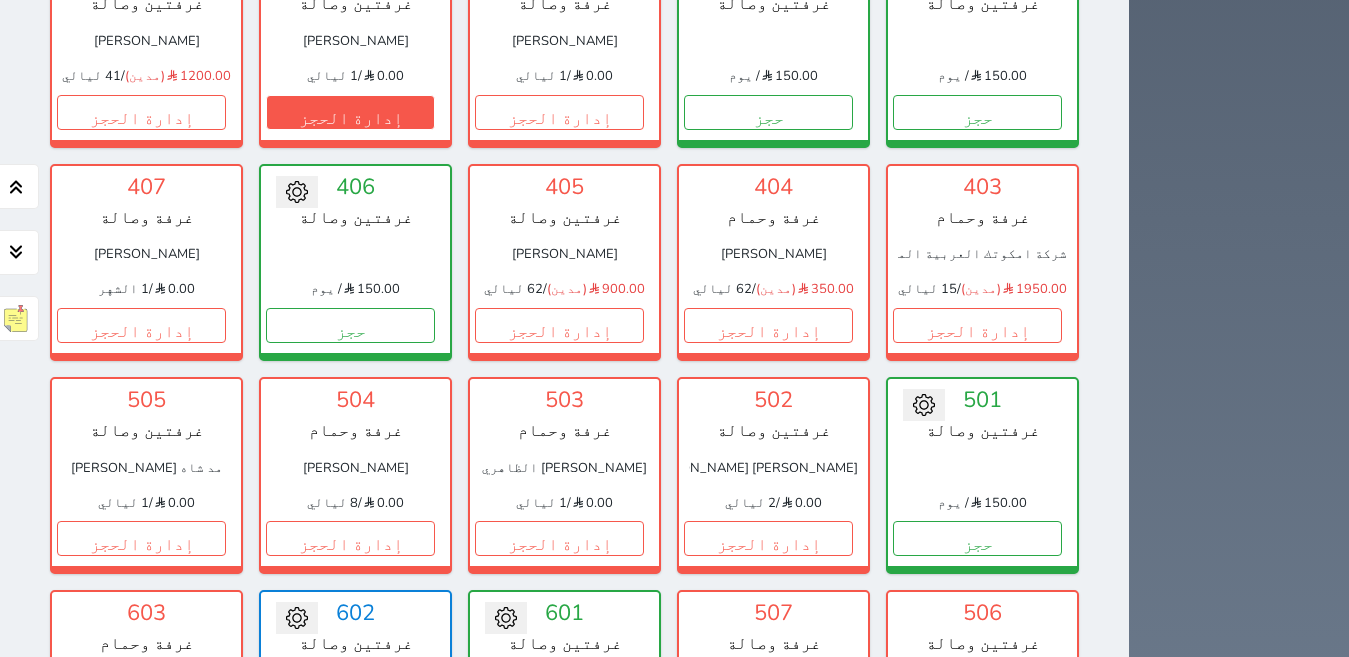 scroll, scrollTop: 1010, scrollLeft: 0, axis: vertical 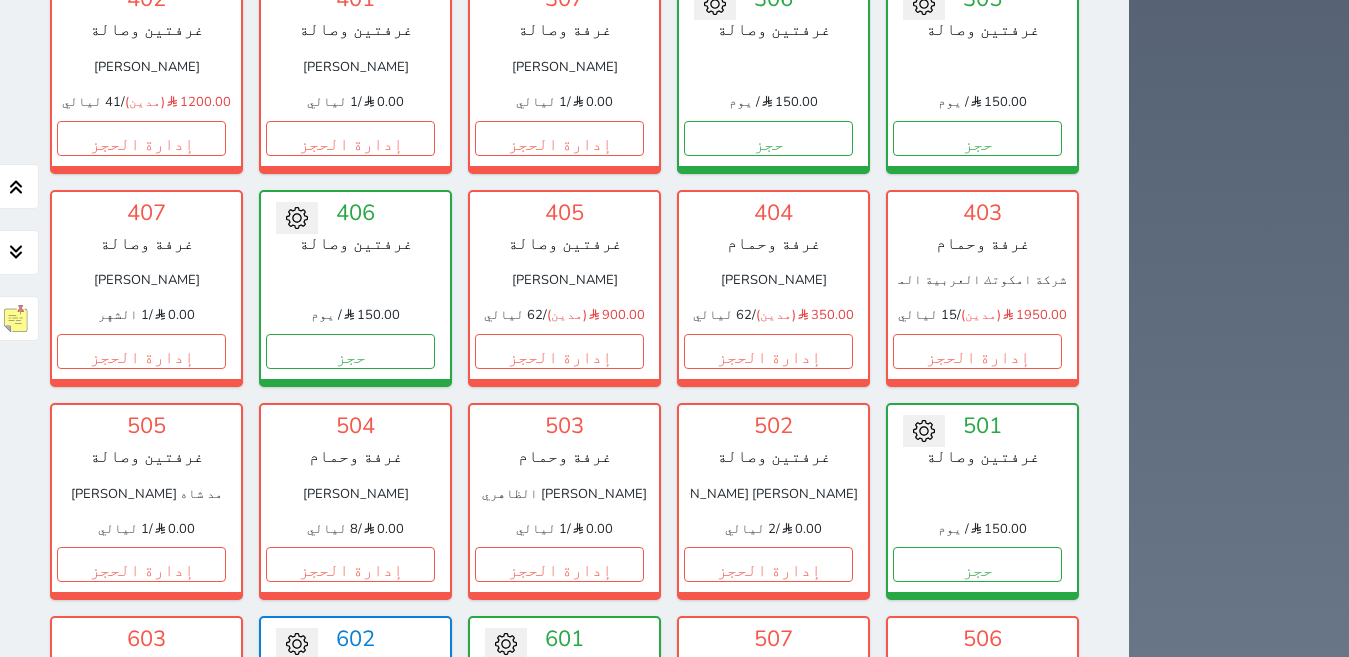 click on "إدارة الحجز" at bounding box center (350, 778) 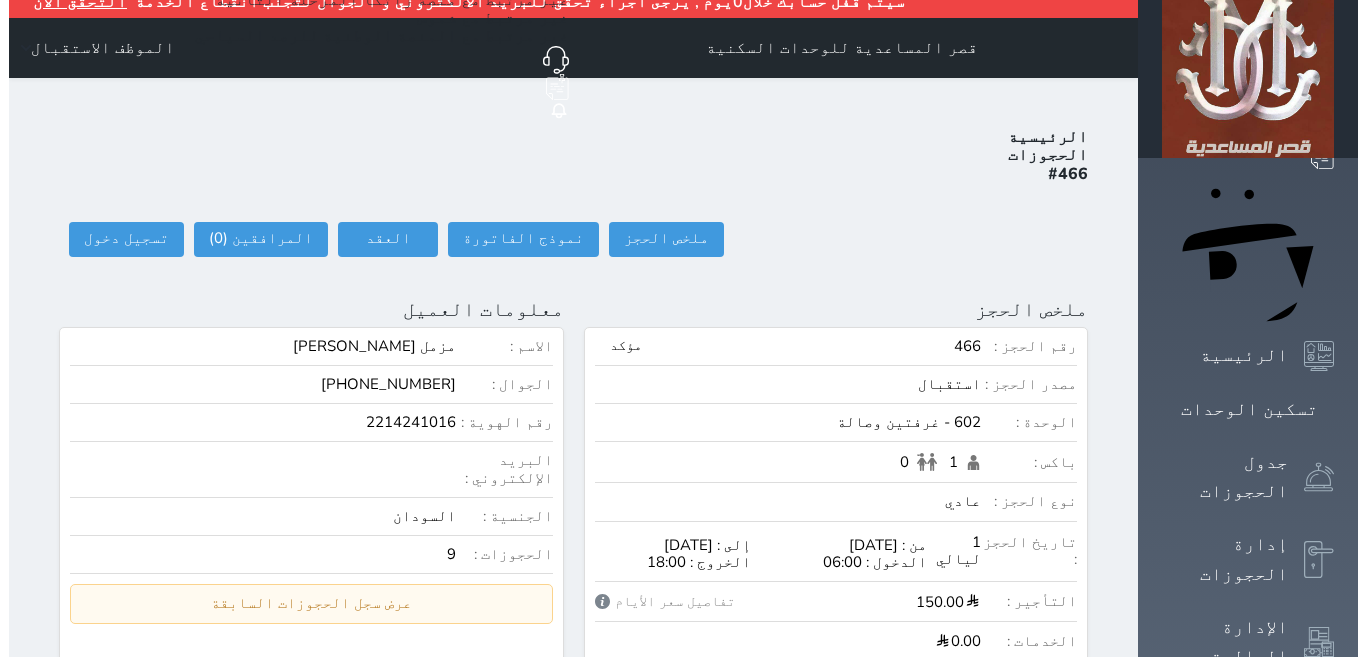 scroll, scrollTop: 0, scrollLeft: 0, axis: both 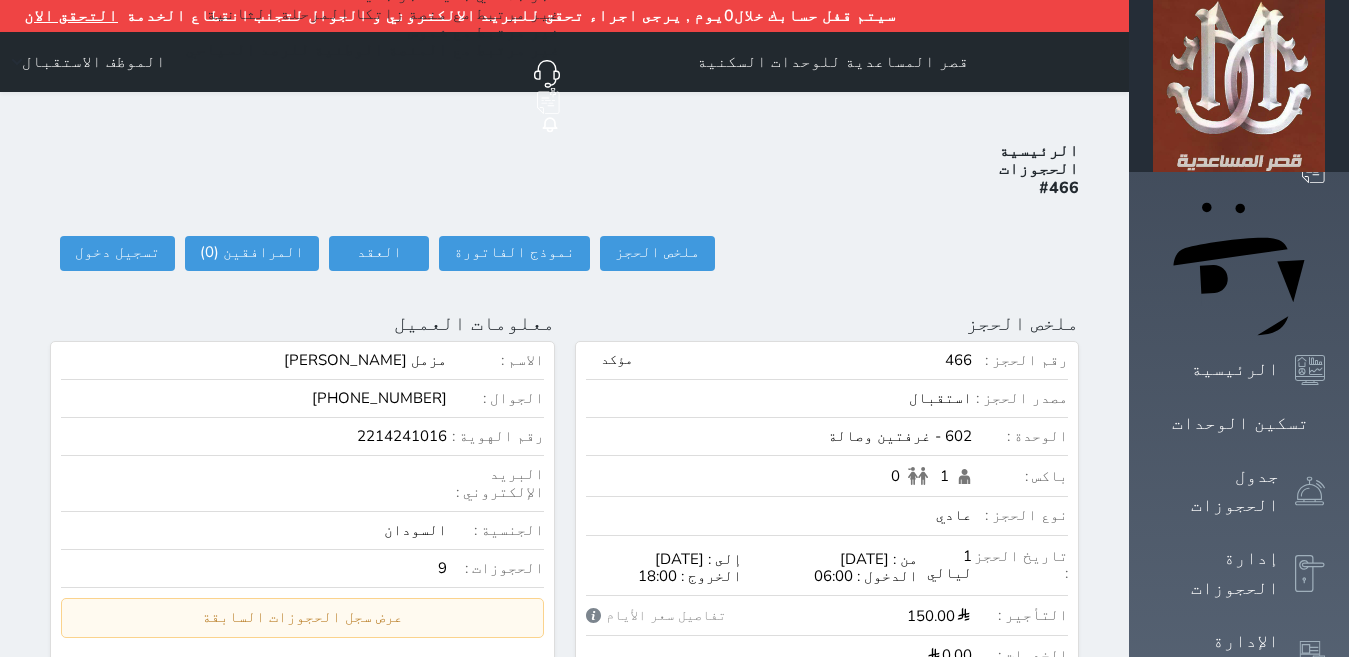 select 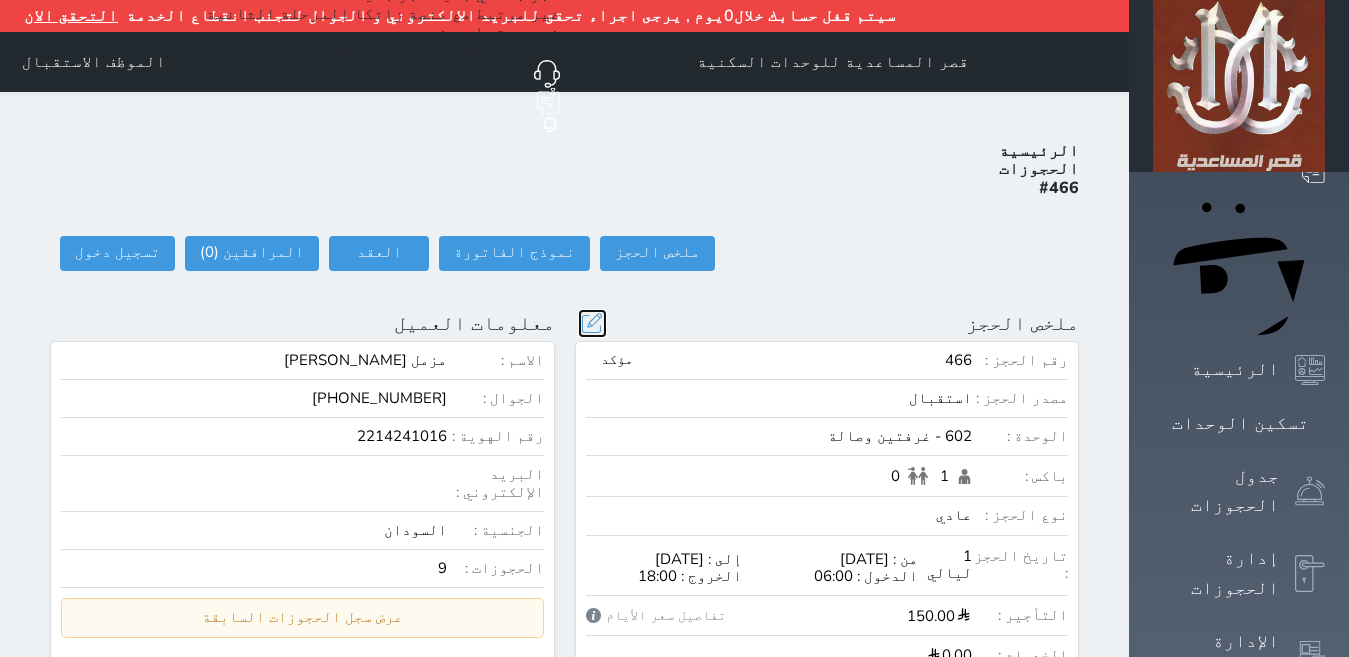click at bounding box center (592, 323) 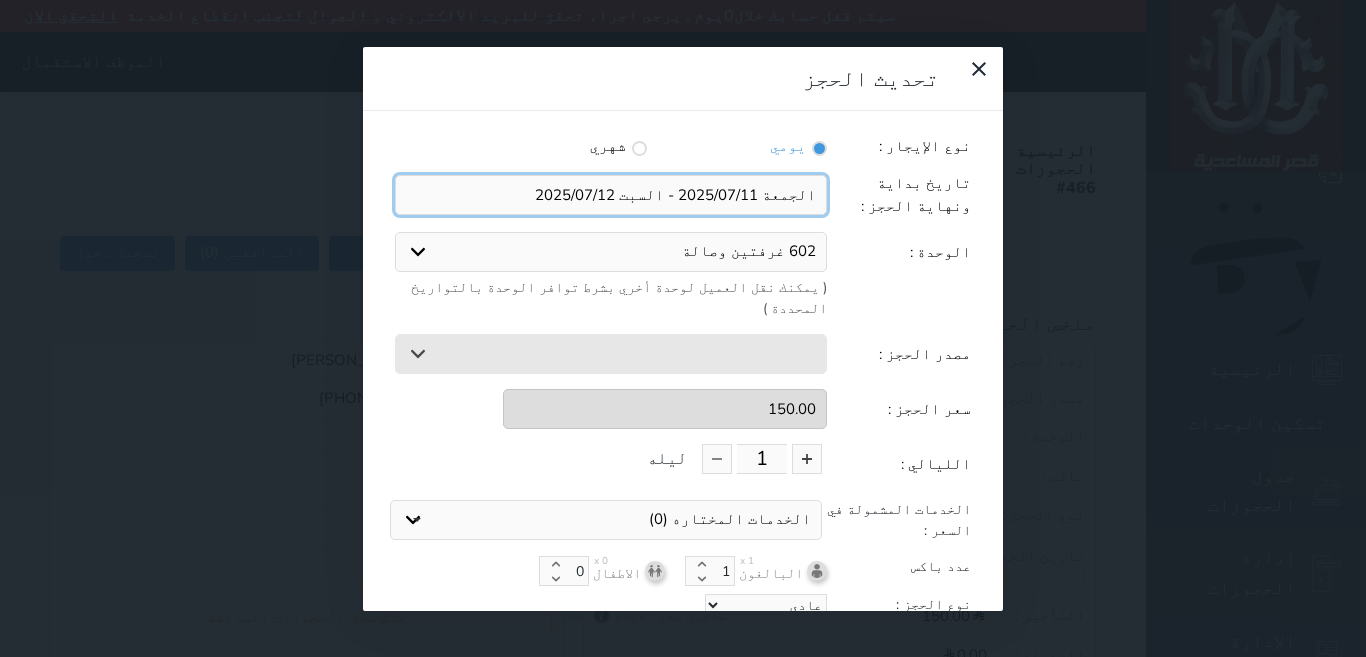 click at bounding box center (611, 195) 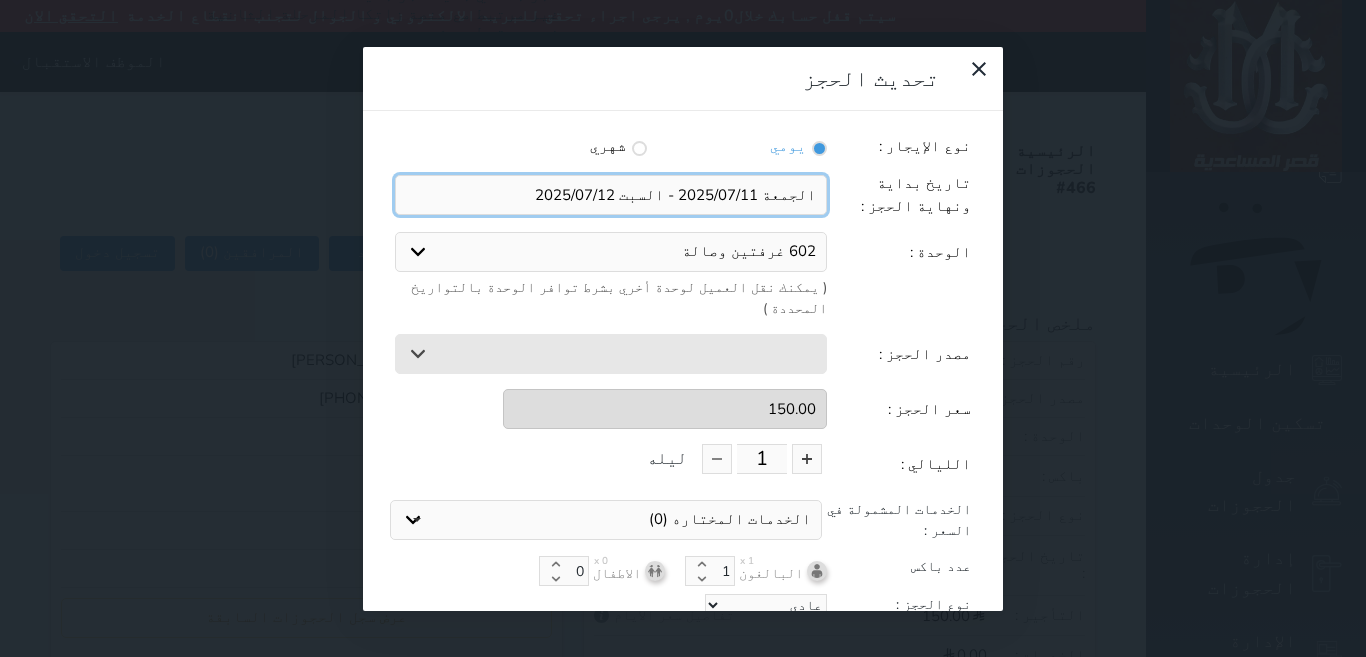 click at bounding box center (611, 195) 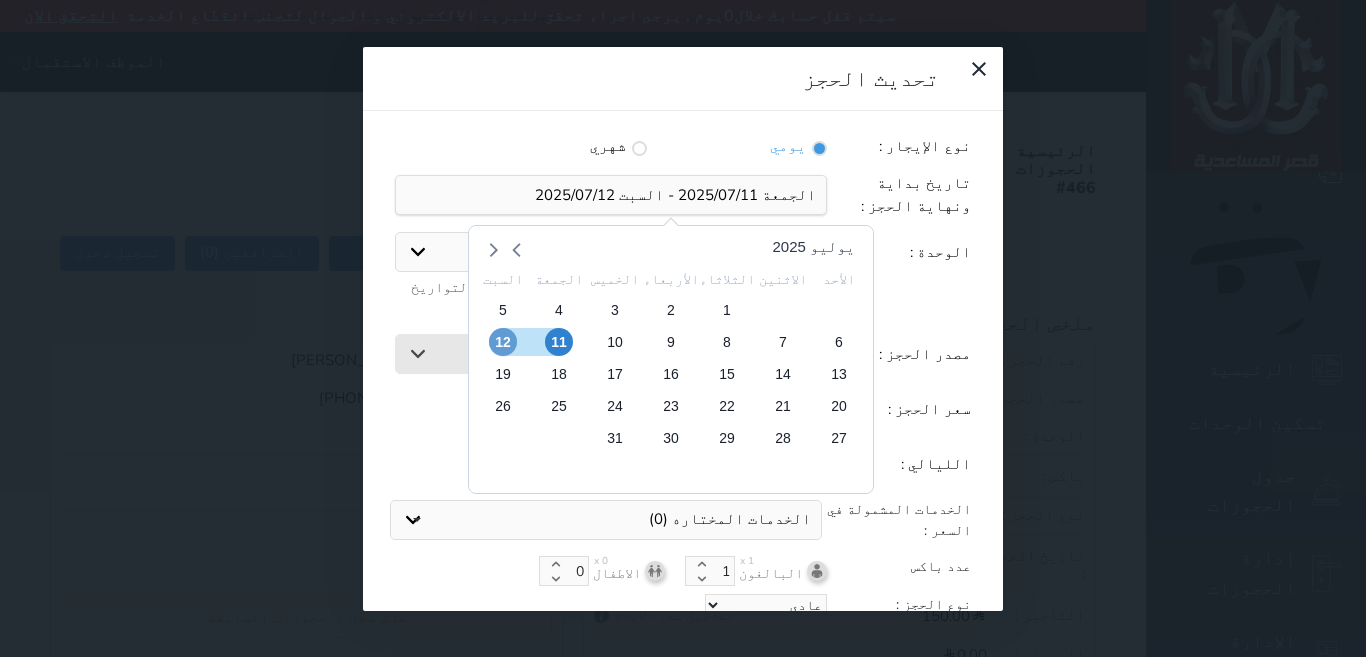click on "12" at bounding box center [503, 342] 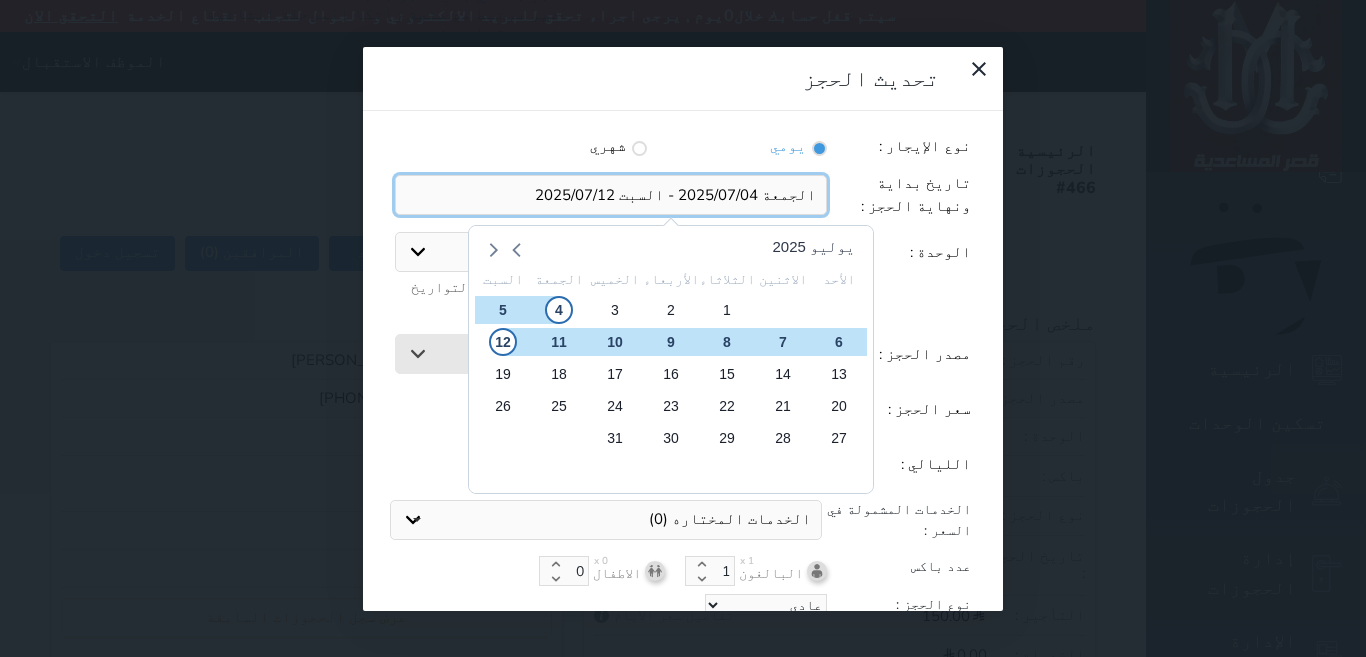 click at bounding box center (611, 195) 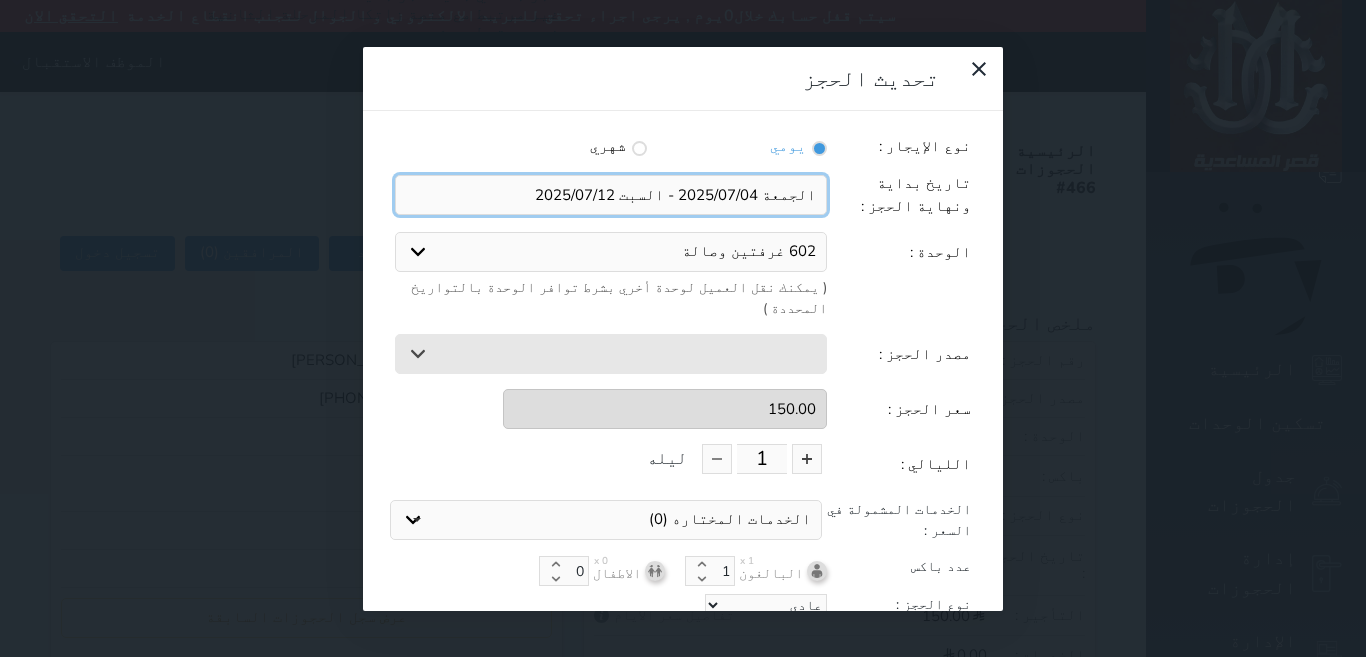 click at bounding box center (611, 195) 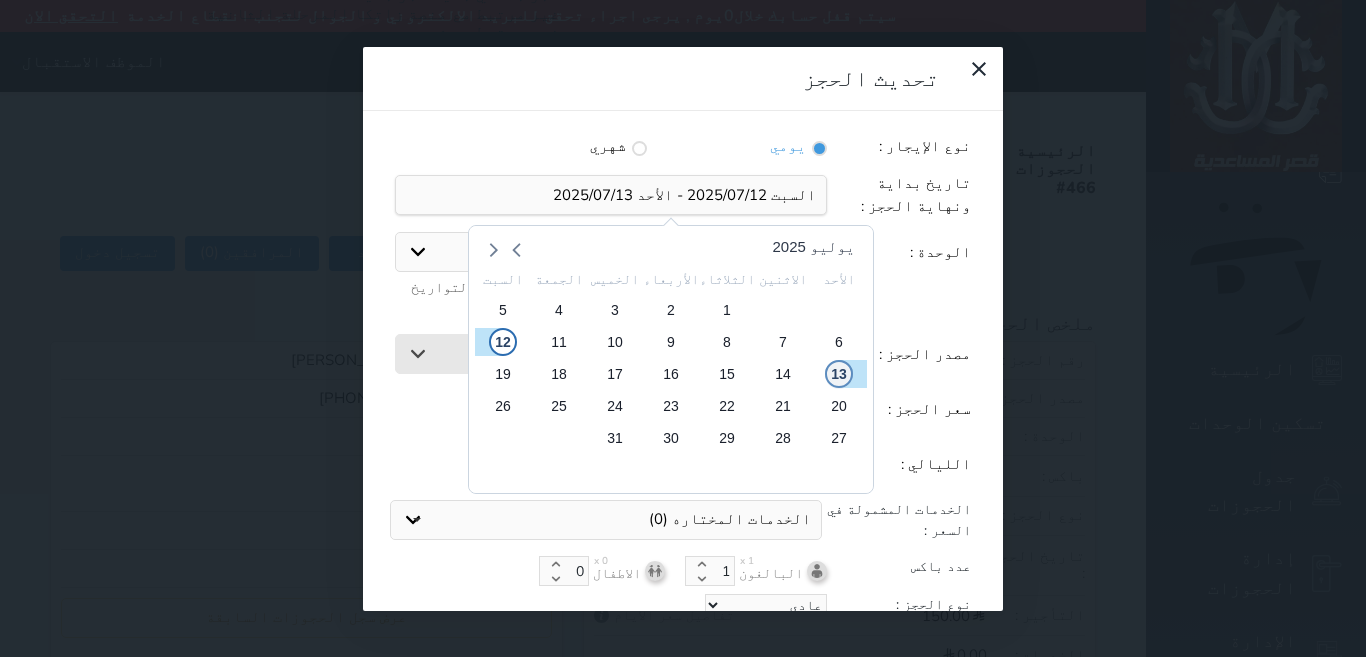 click on "13" at bounding box center (839, 374) 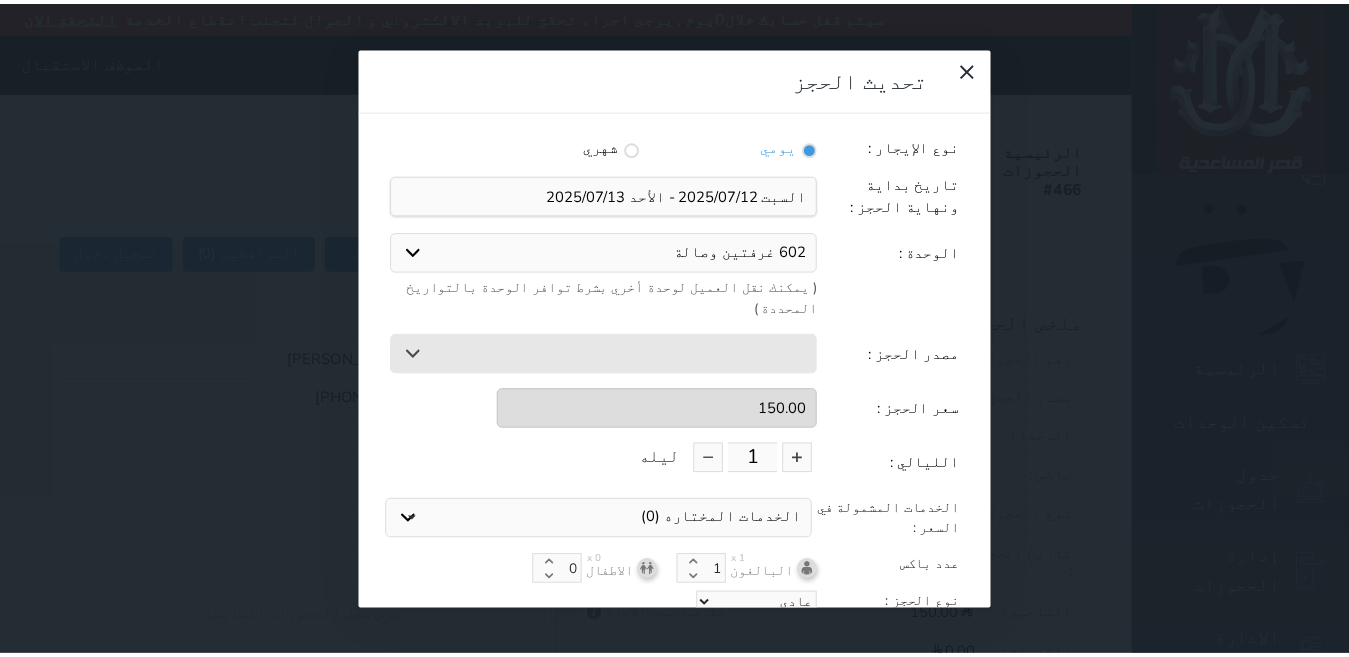 scroll, scrollTop: 45, scrollLeft: 0, axis: vertical 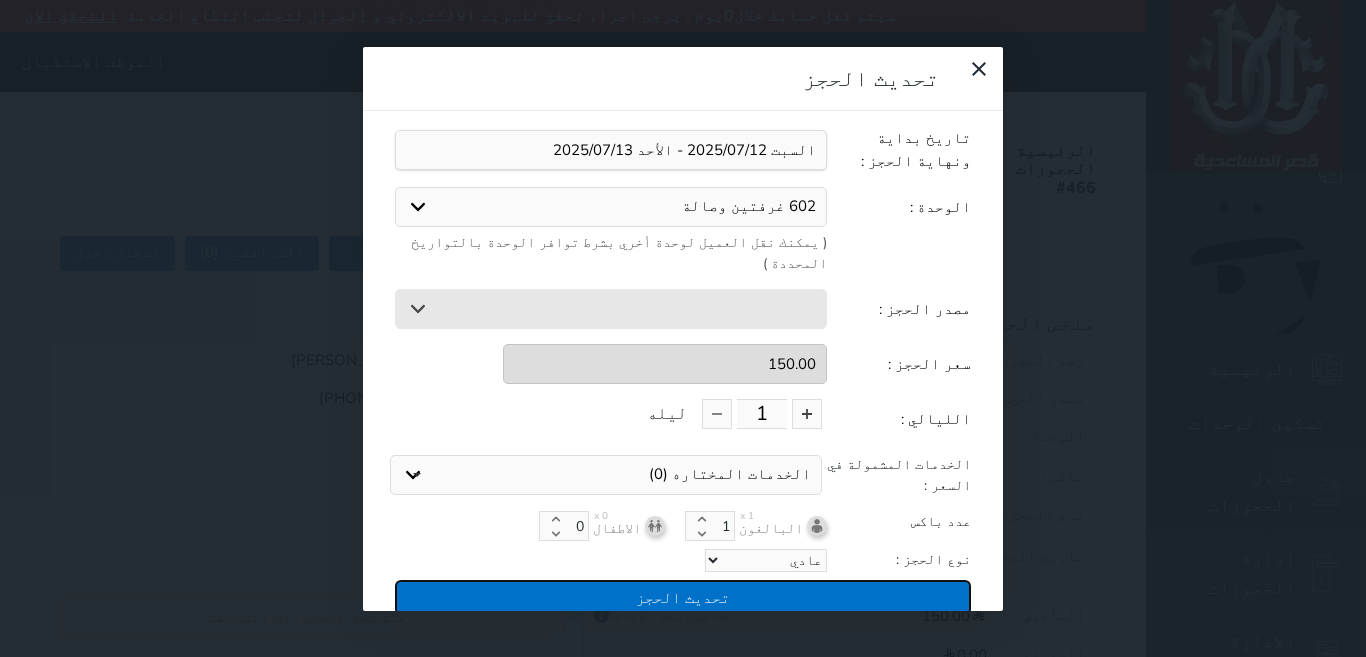 click on "تحديث الحجز" at bounding box center [683, 597] 